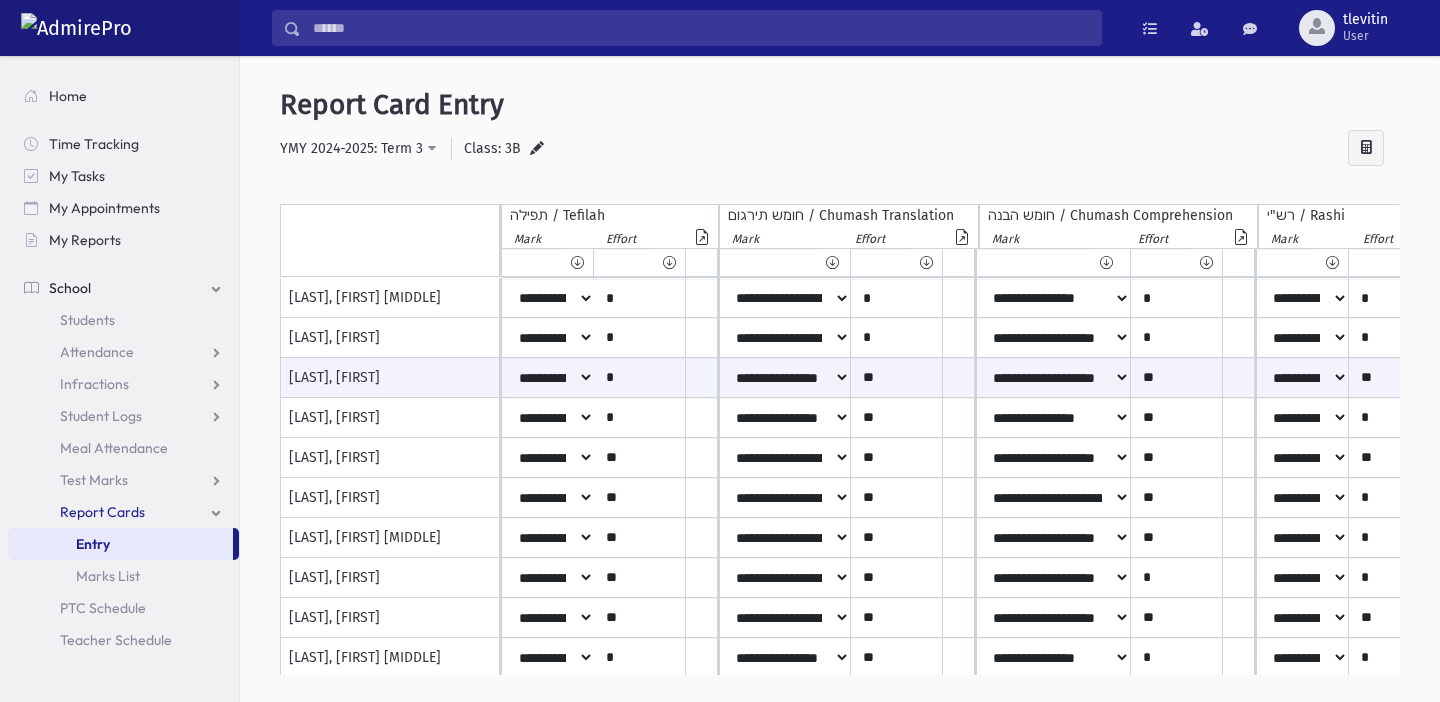 select on "*" 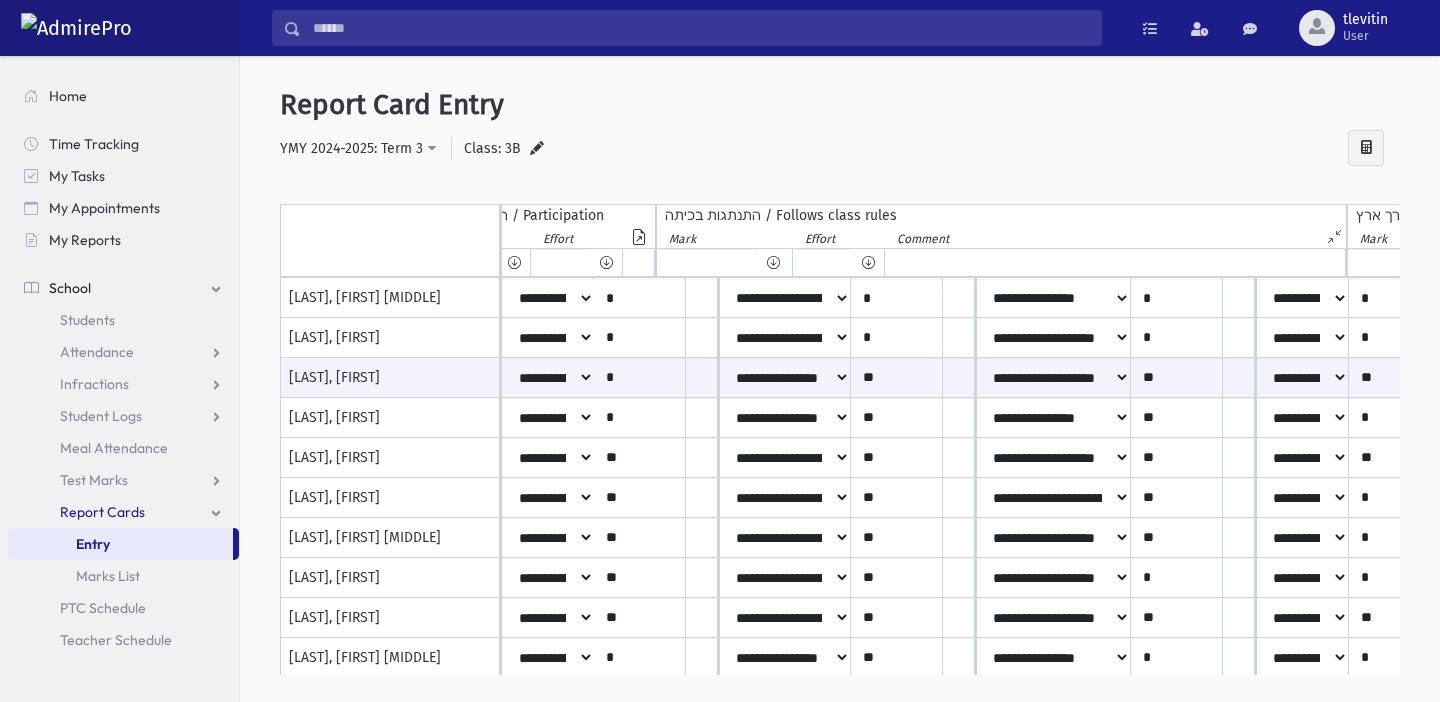 scroll, scrollTop: 0, scrollLeft: 2633, axis: horizontal 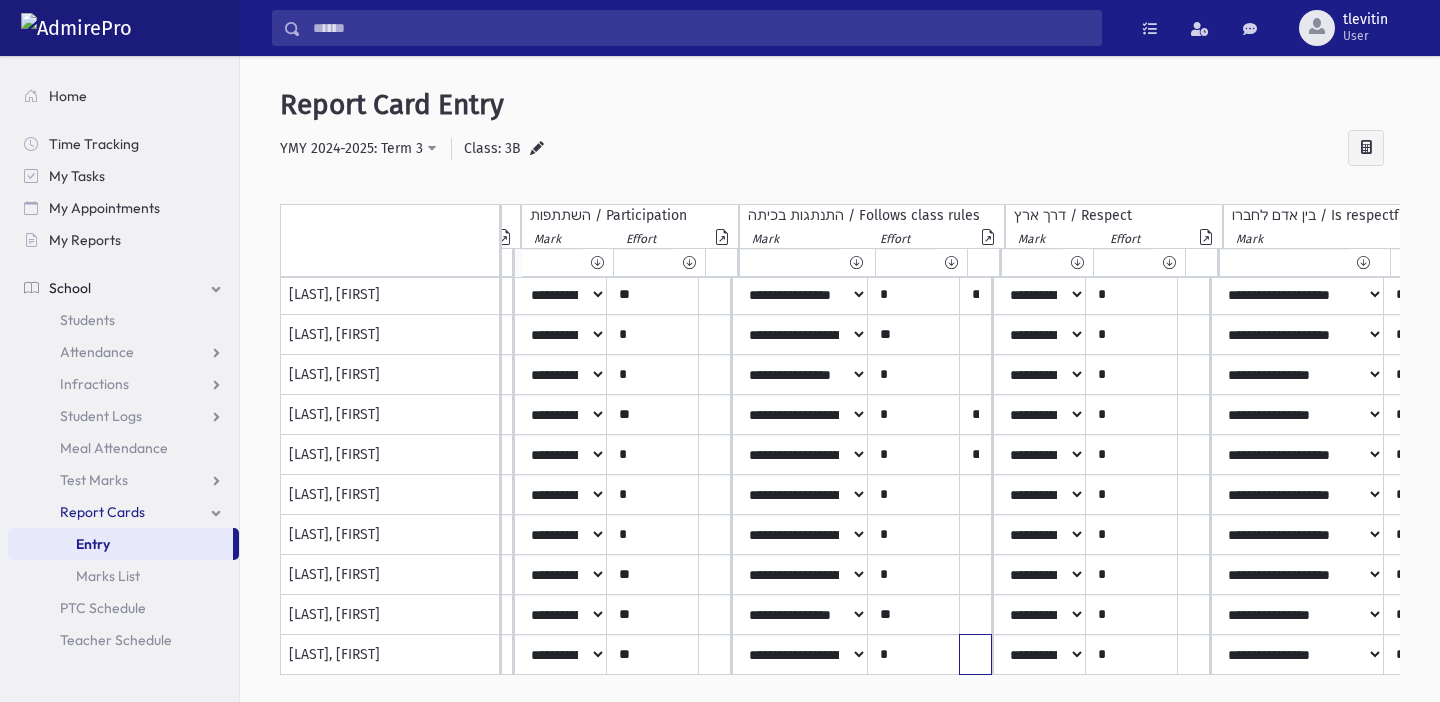 click at bounding box center [-1849, 215] 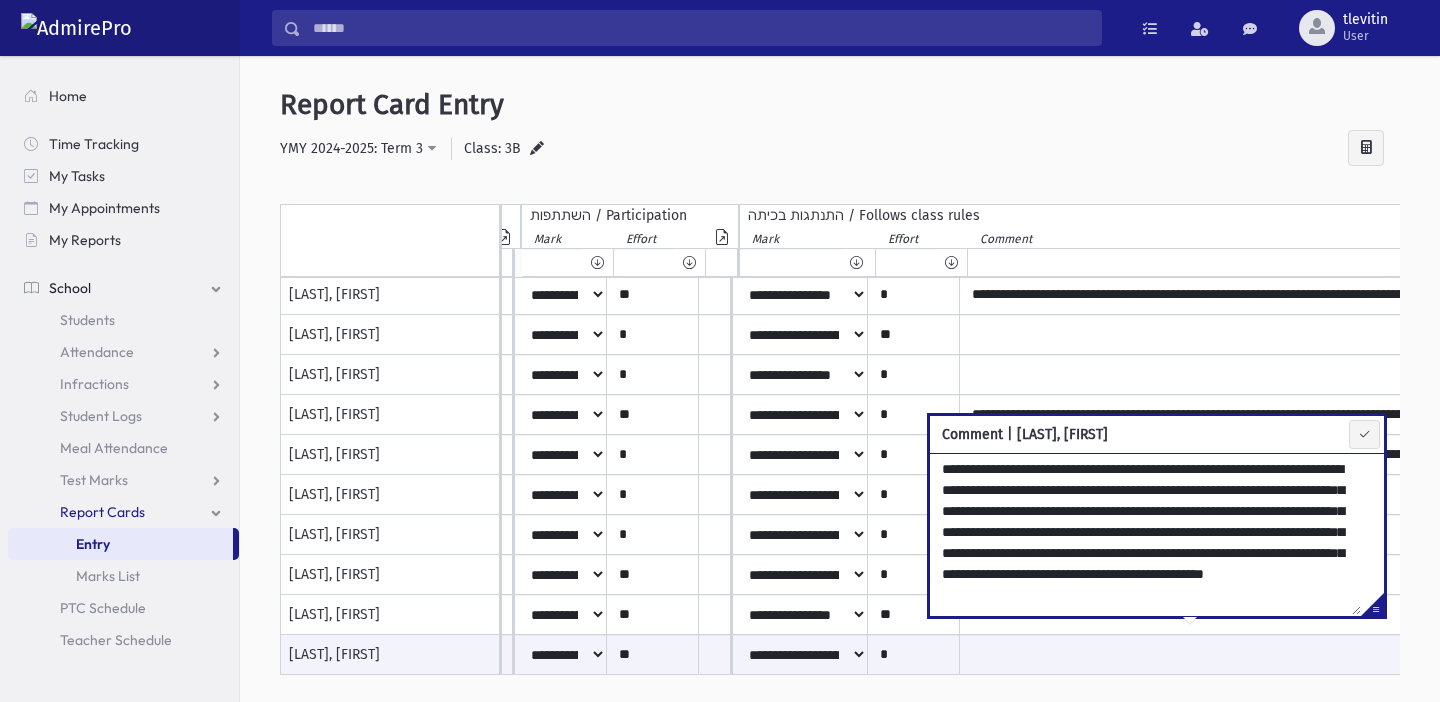 scroll, scrollTop: 9, scrollLeft: 0, axis: vertical 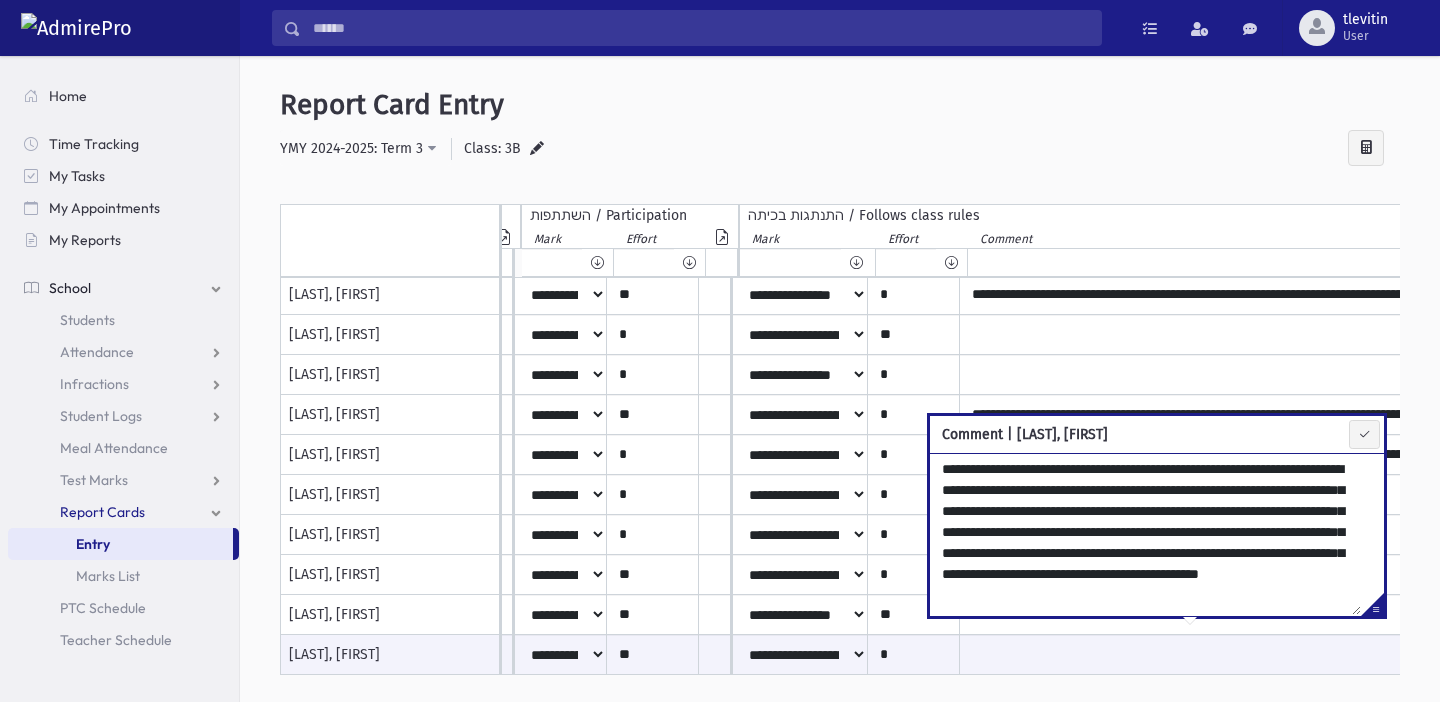 click on "**********" at bounding box center [1145, 534] 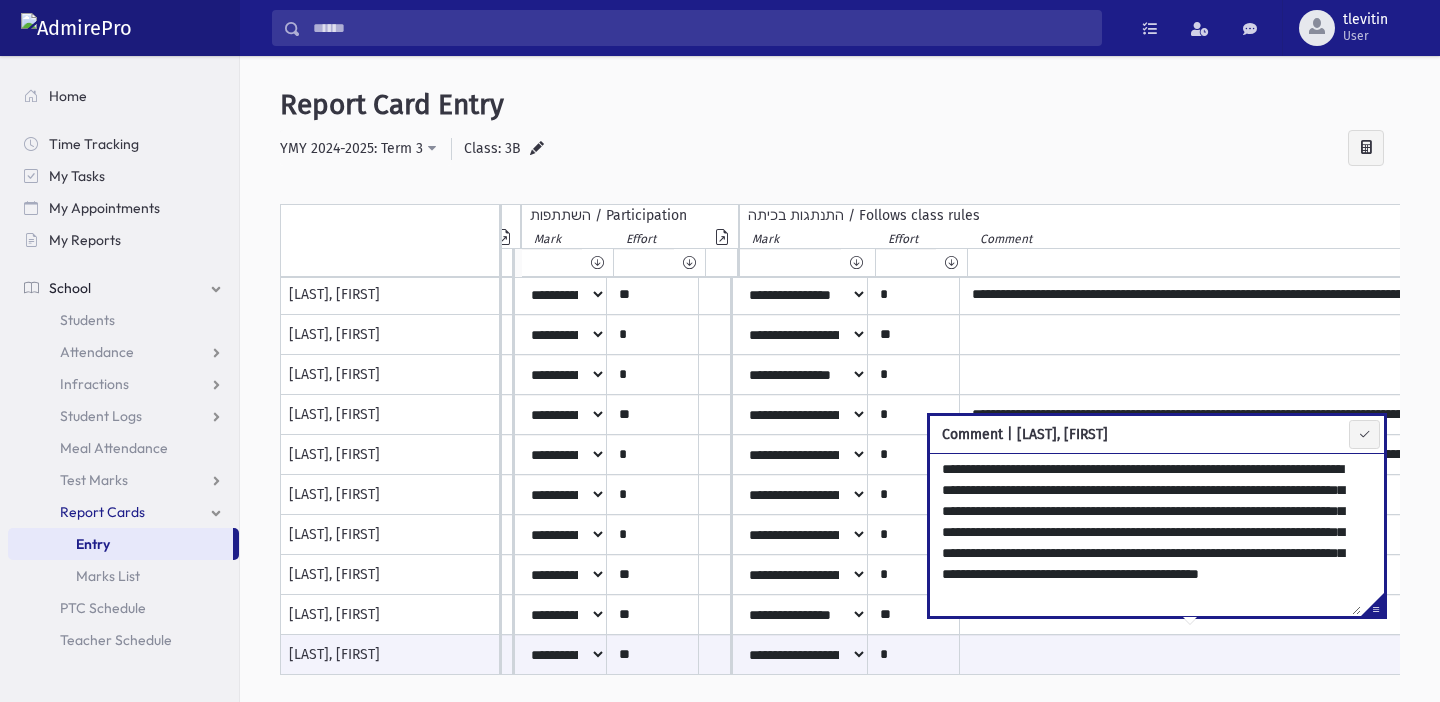 click on "**********" at bounding box center (1145, 534) 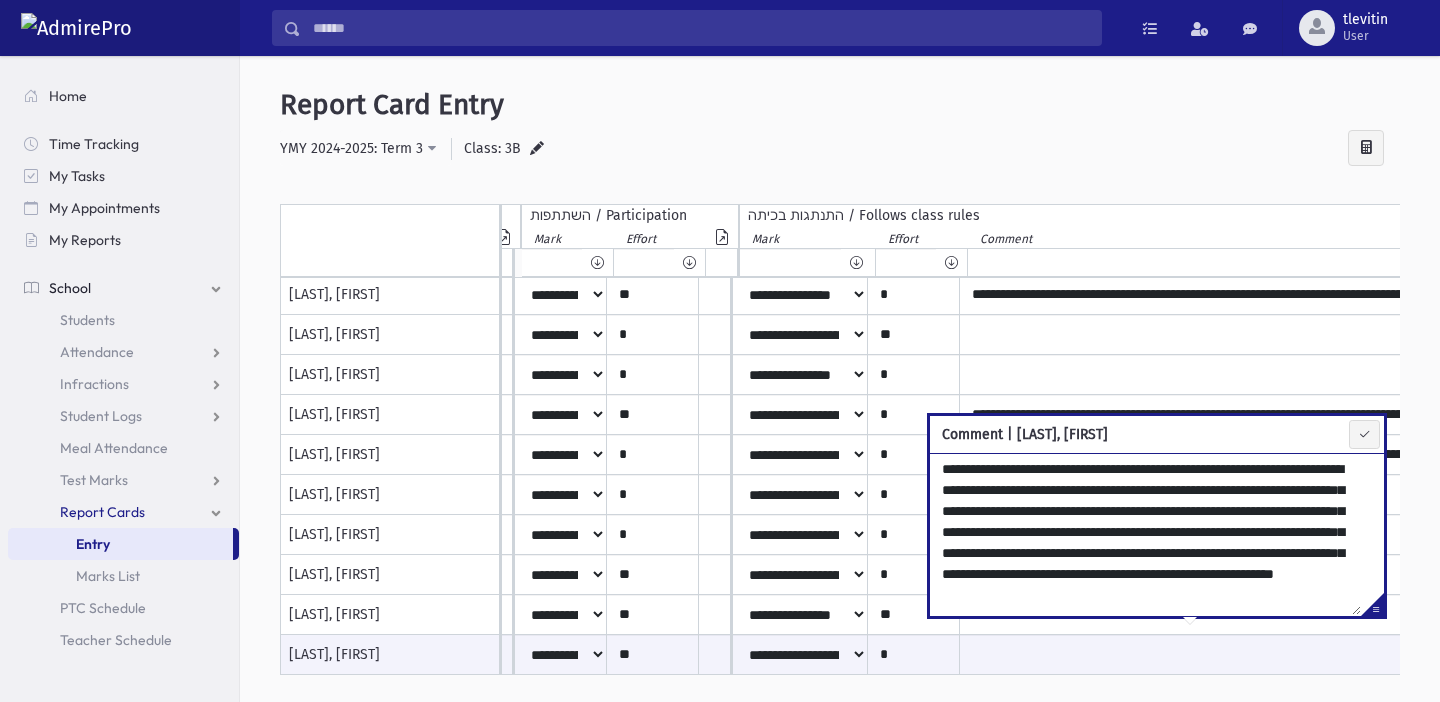 click on "**********" at bounding box center [1145, 534] 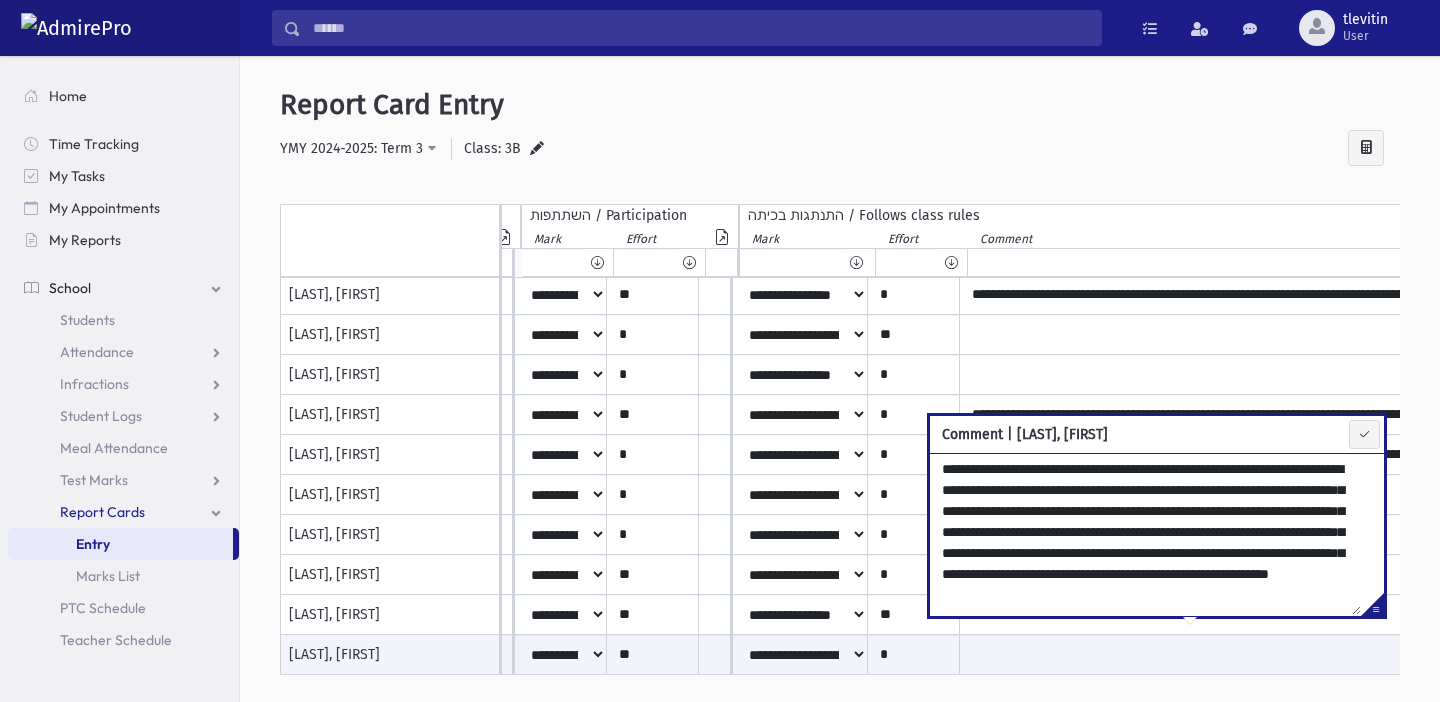 click on "**********" at bounding box center (1145, 534) 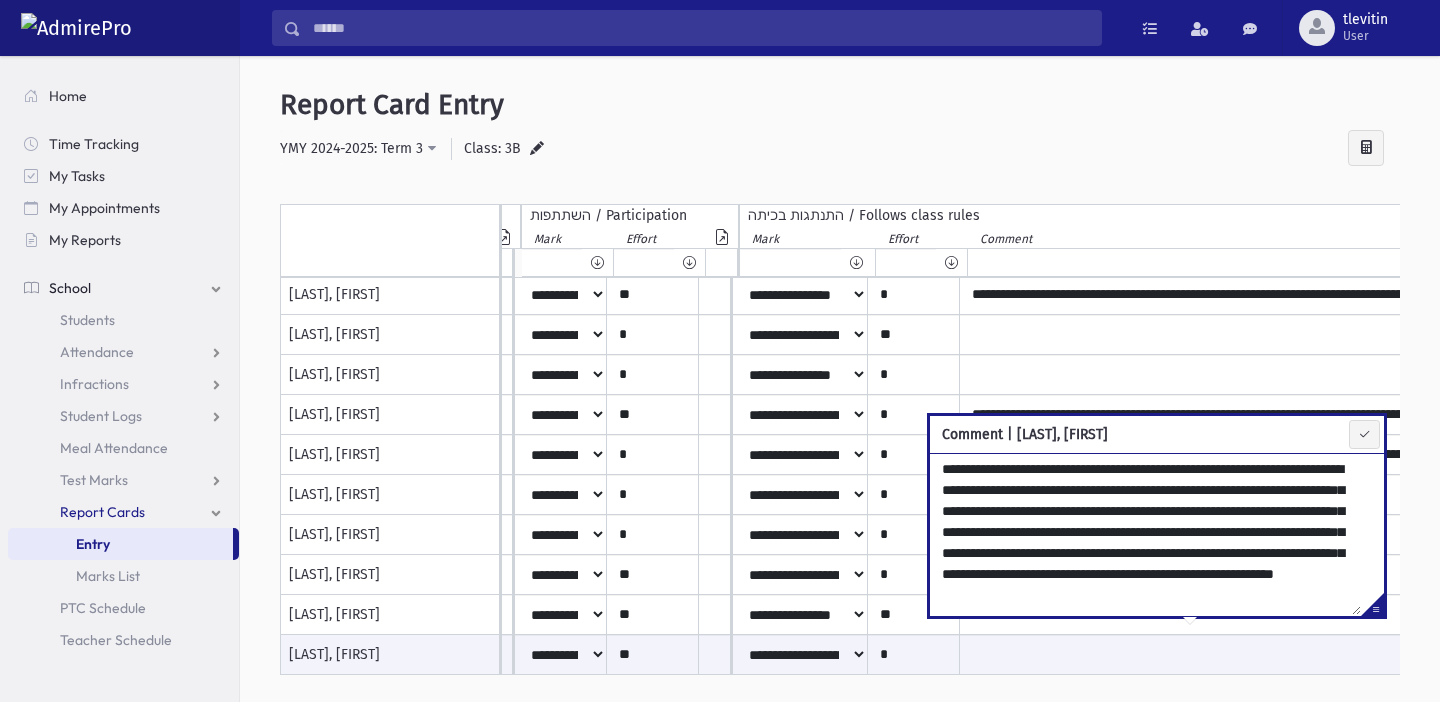 click on "**********" at bounding box center [1145, 534] 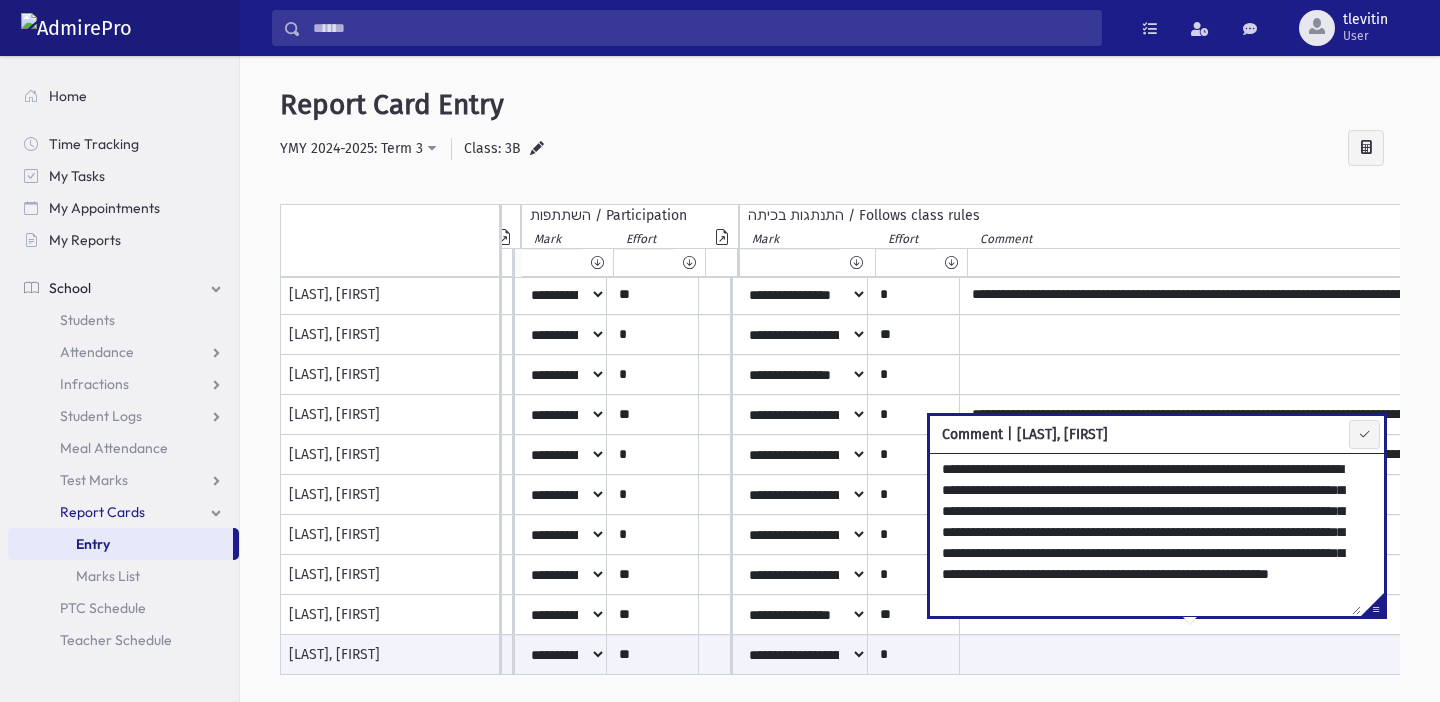 type on "**********" 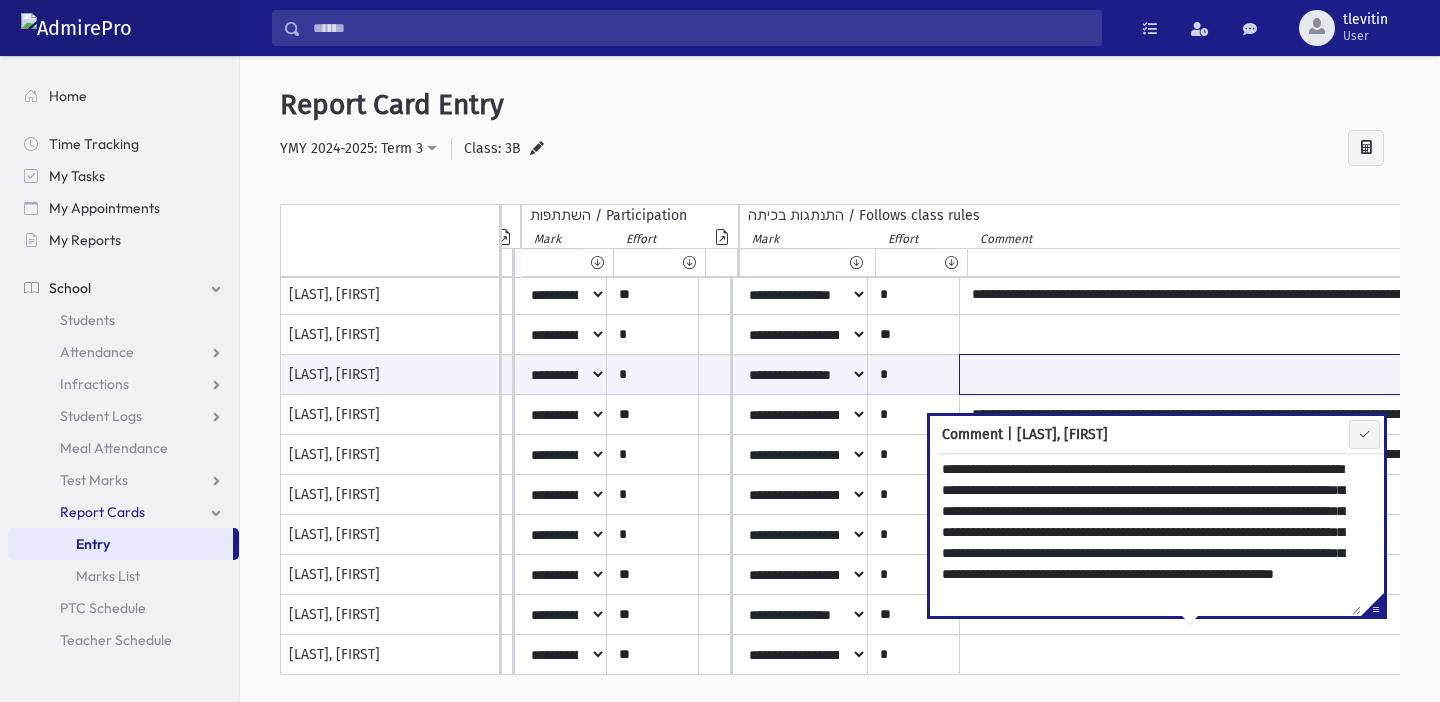 click at bounding box center (1190, 374) 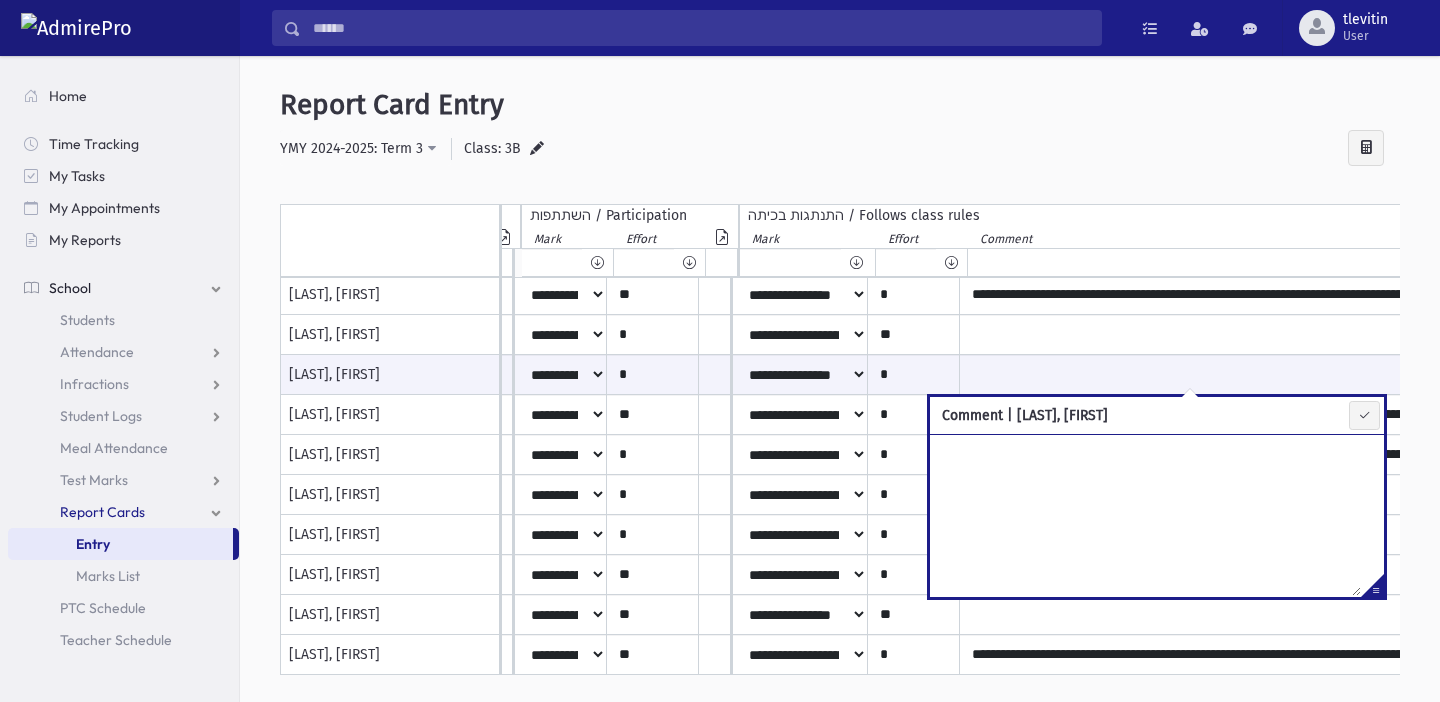 click at bounding box center (1345, 194) 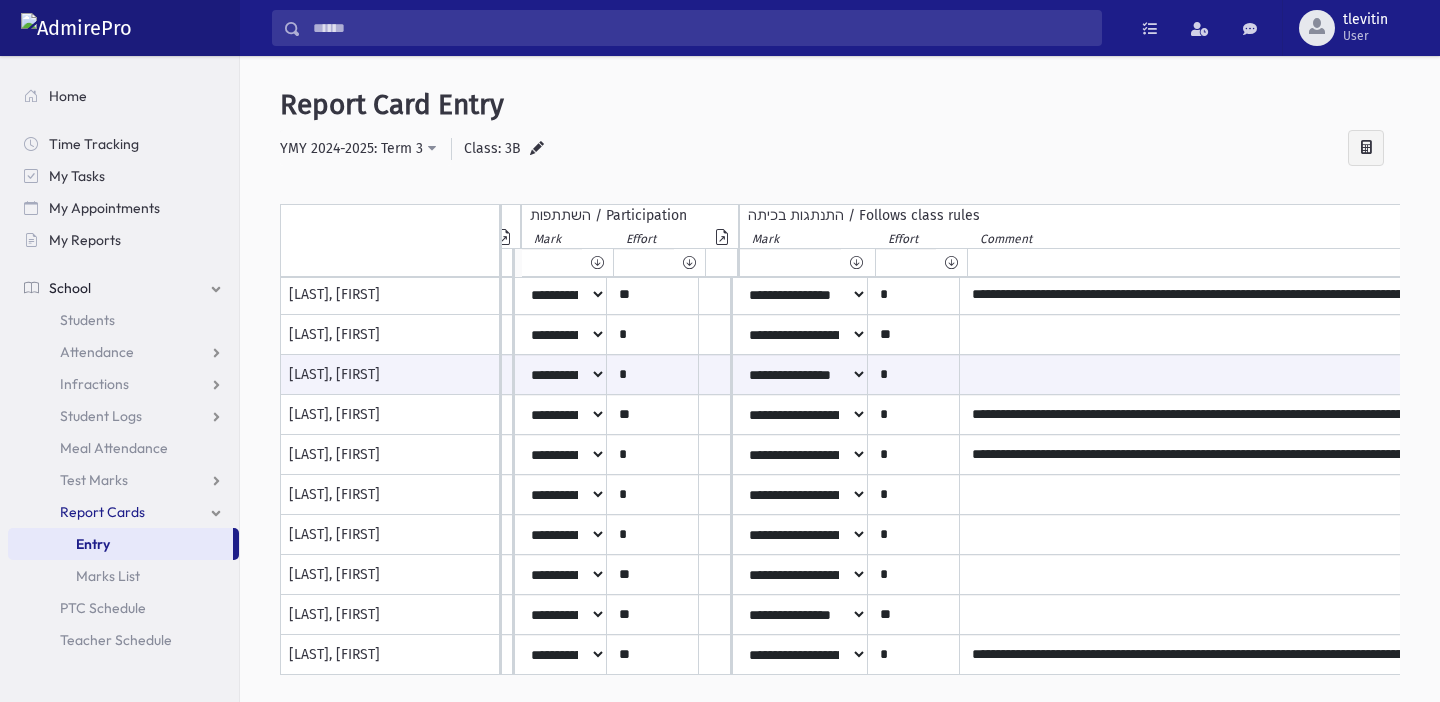 scroll, scrollTop: 0, scrollLeft: 2550, axis: horizontal 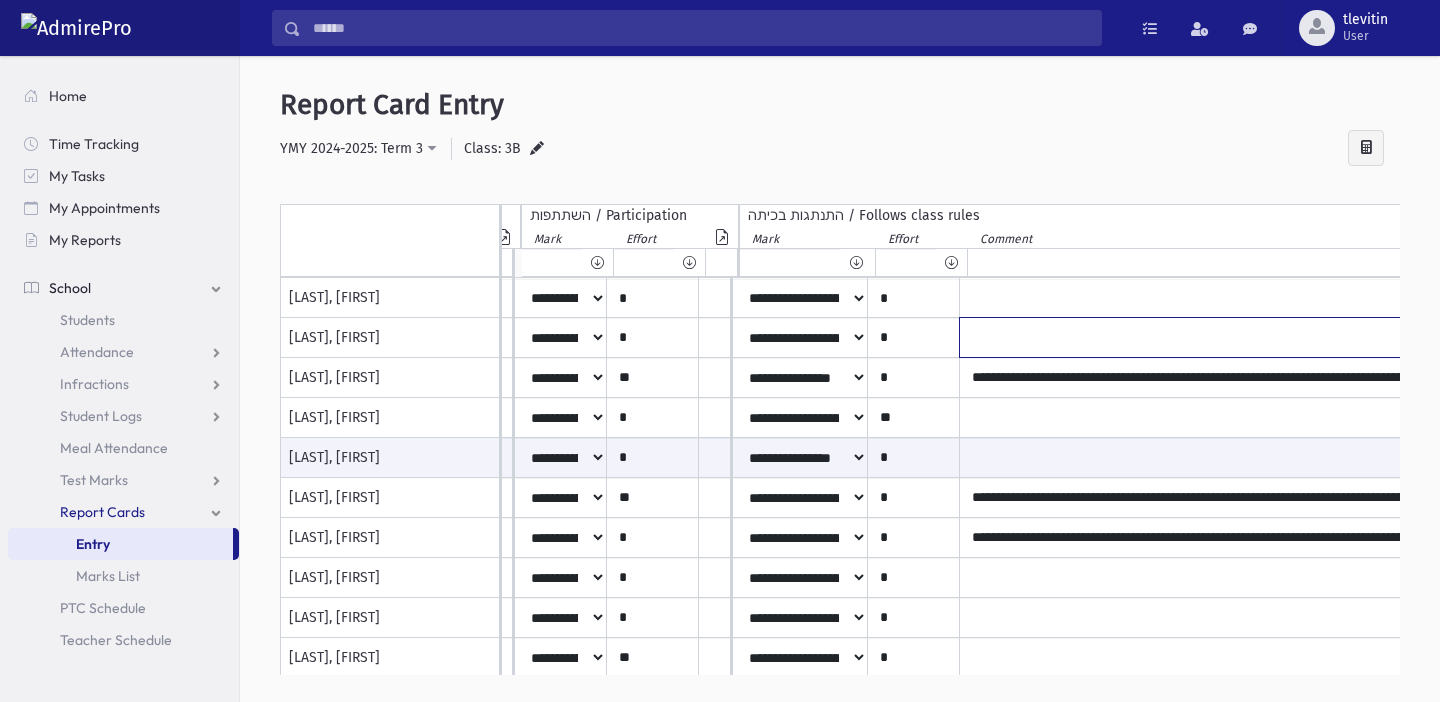 click at bounding box center (1190, 298) 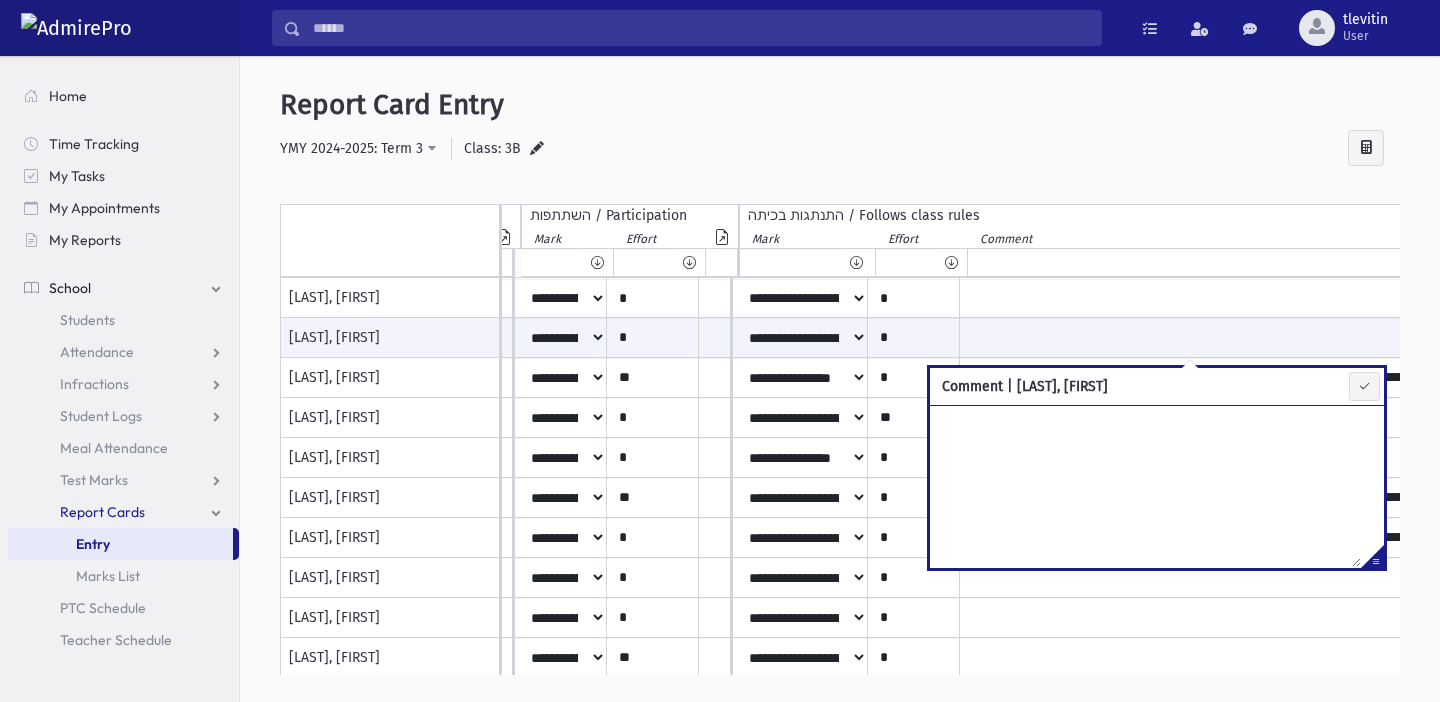 type on "**********" 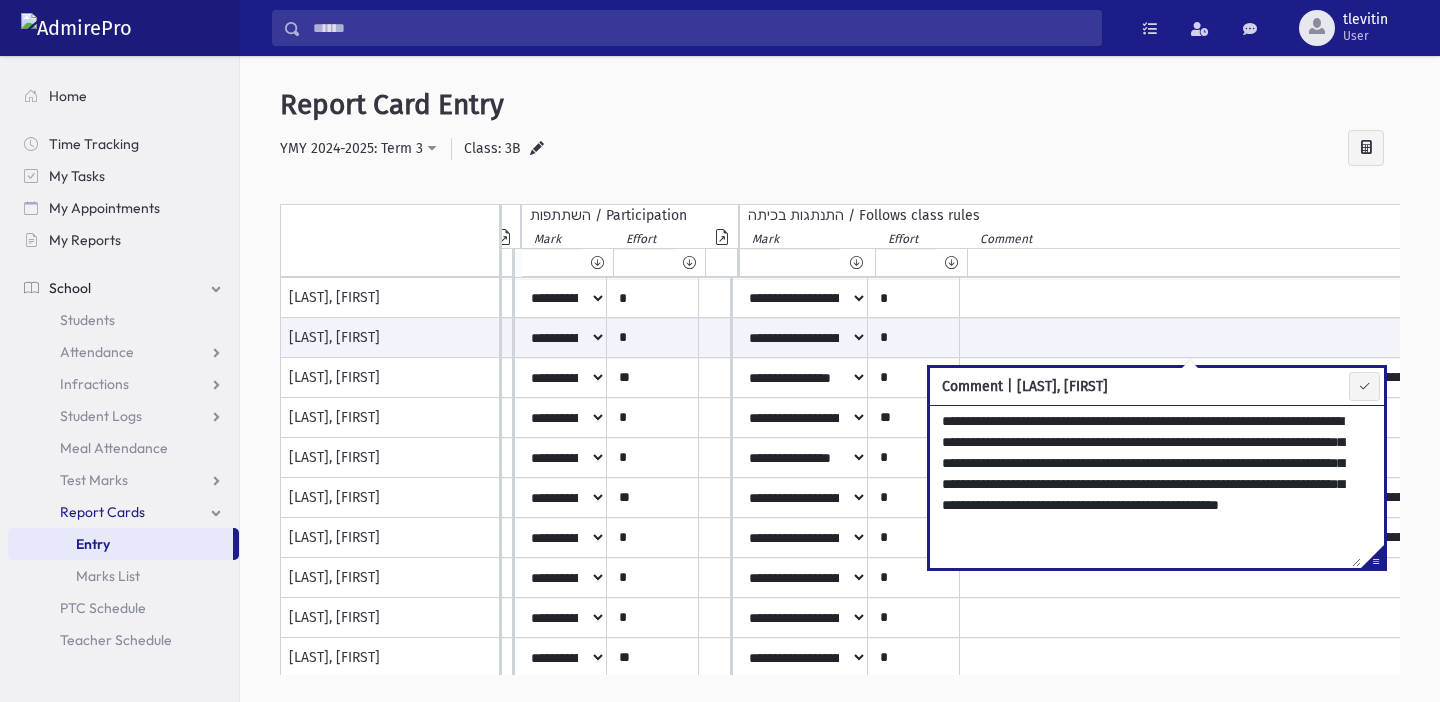 drag, startPoint x: 1014, startPoint y: 428, endPoint x: 989, endPoint y: 426, distance: 25.079872 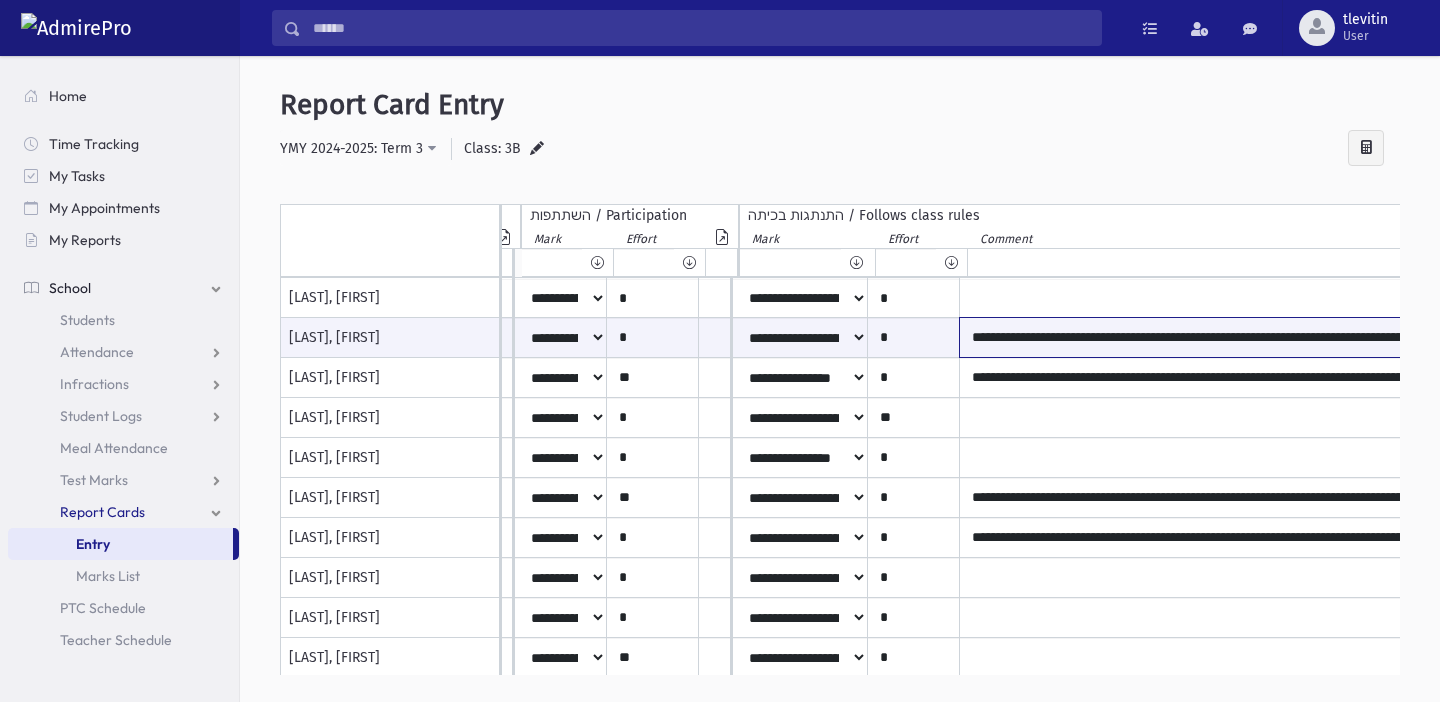 click on "**********" at bounding box center (1190, 337) 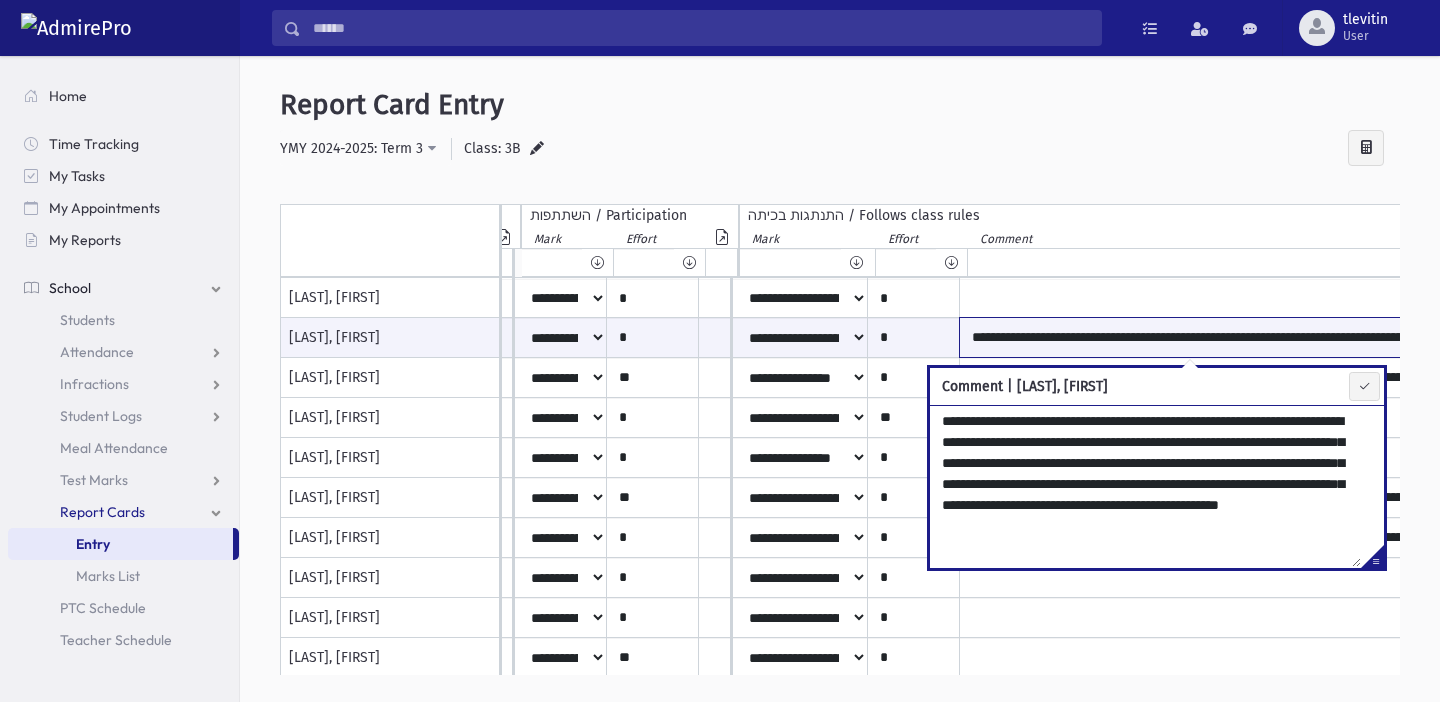 click on "**********" at bounding box center [1190, 337] 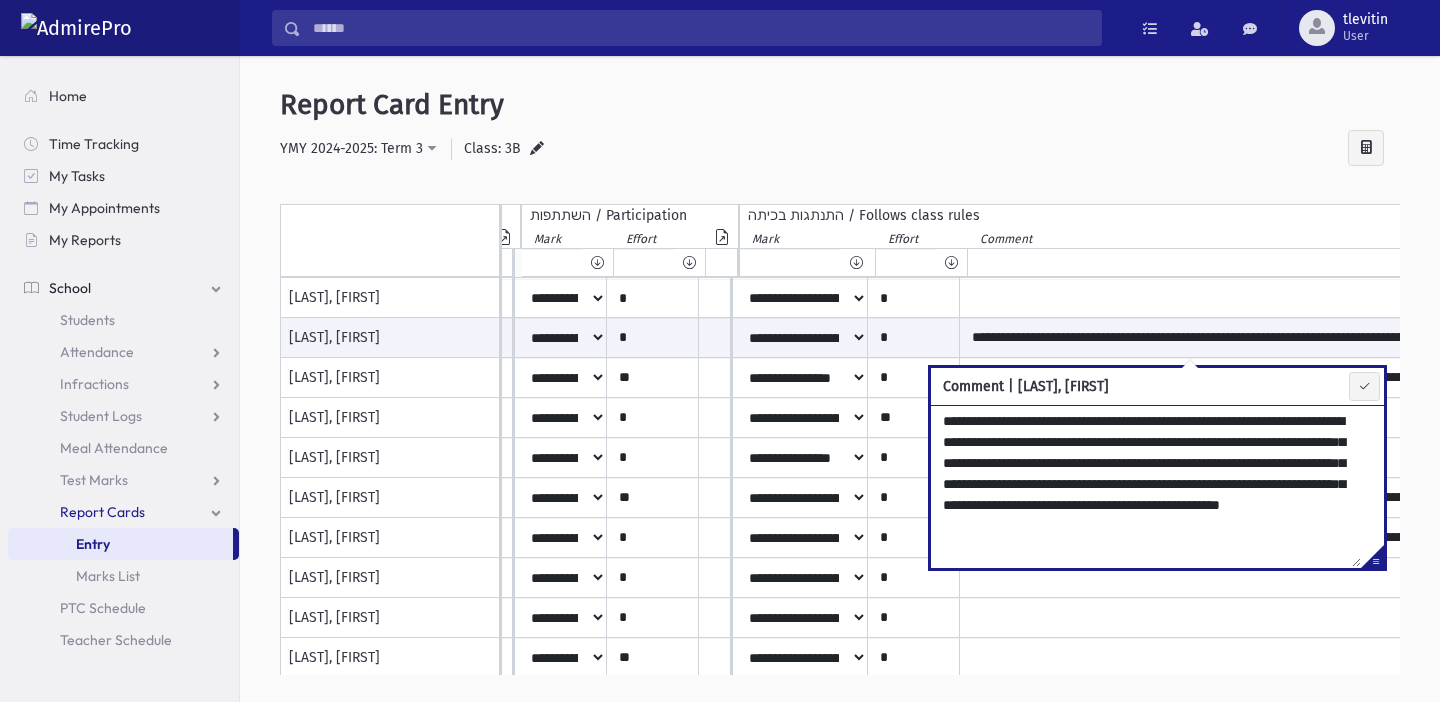 drag, startPoint x: 1013, startPoint y: 421, endPoint x: 929, endPoint y: 423, distance: 84.0238 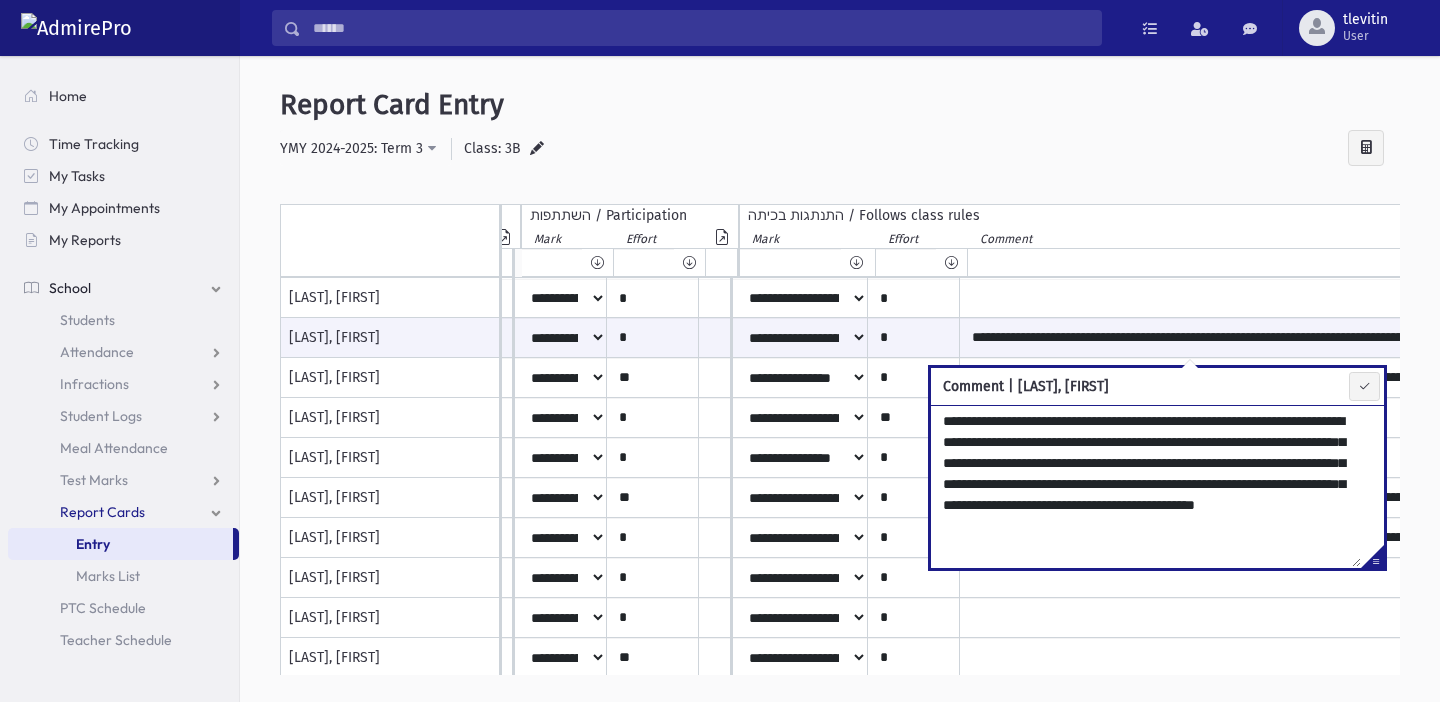 drag, startPoint x: 1270, startPoint y: 504, endPoint x: 1202, endPoint y: 506, distance: 68.0294 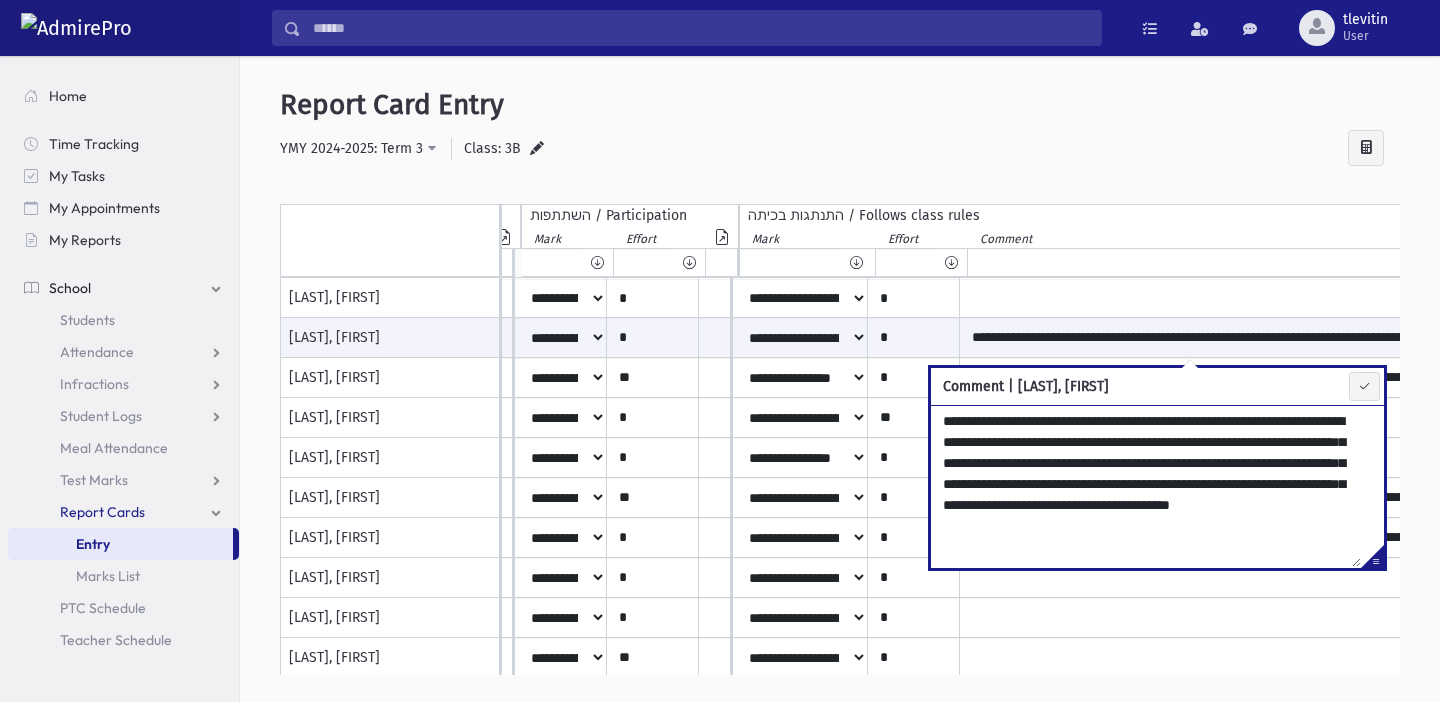 click on "**********" at bounding box center [1146, 486] 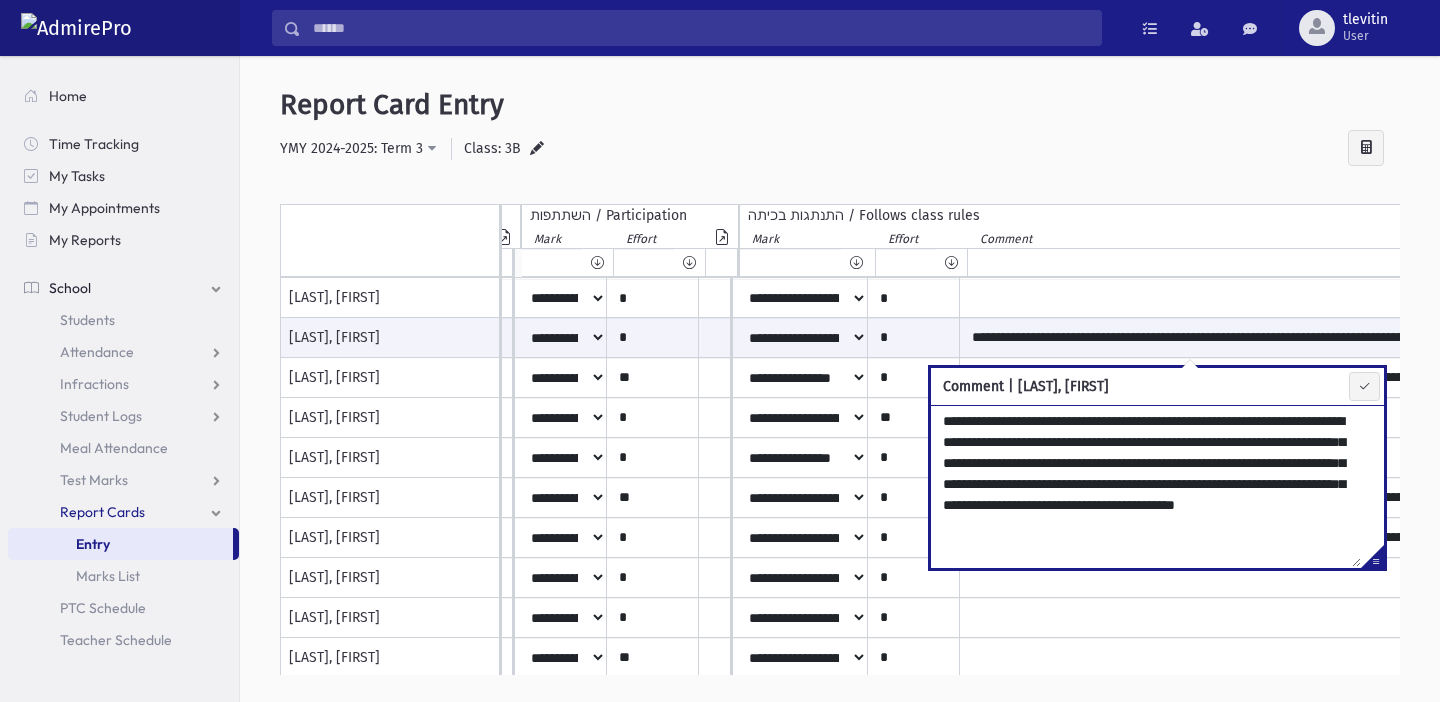 click on "**********" at bounding box center (1146, 486) 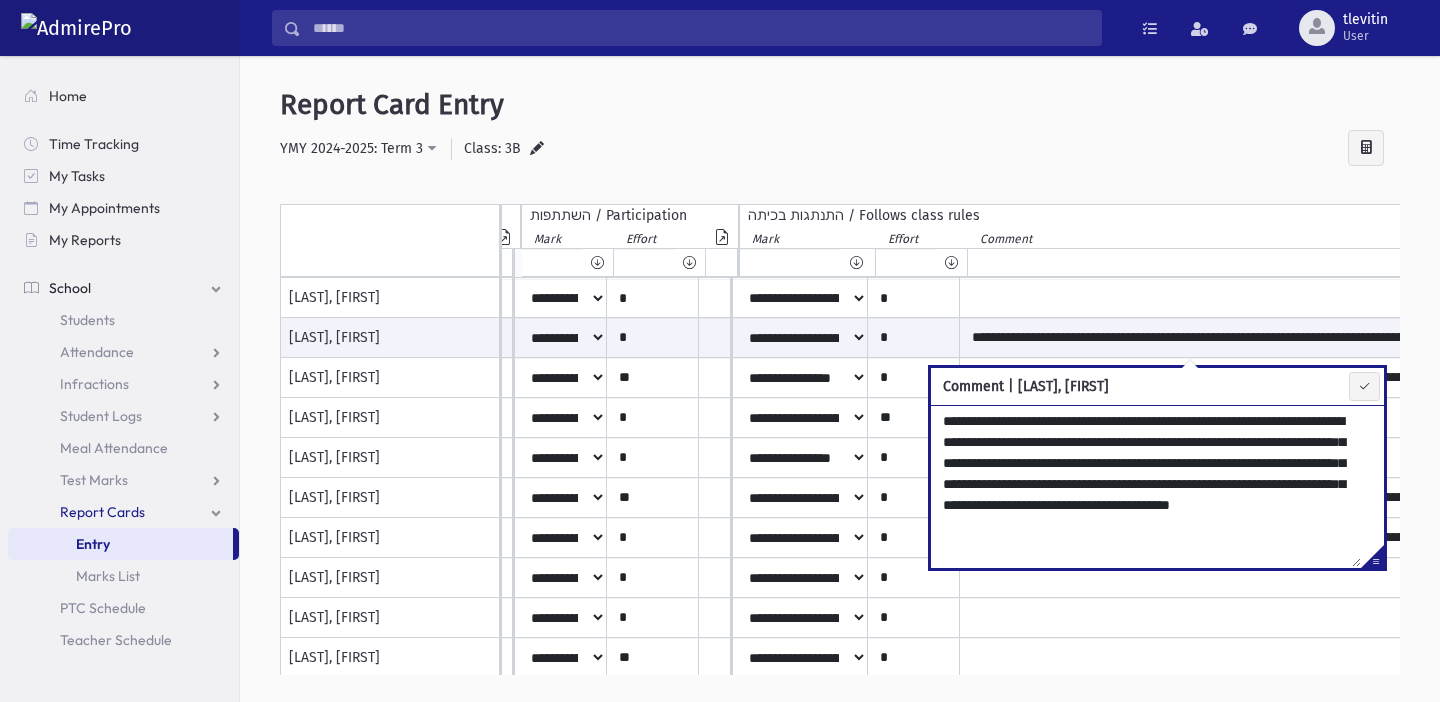 type on "**********" 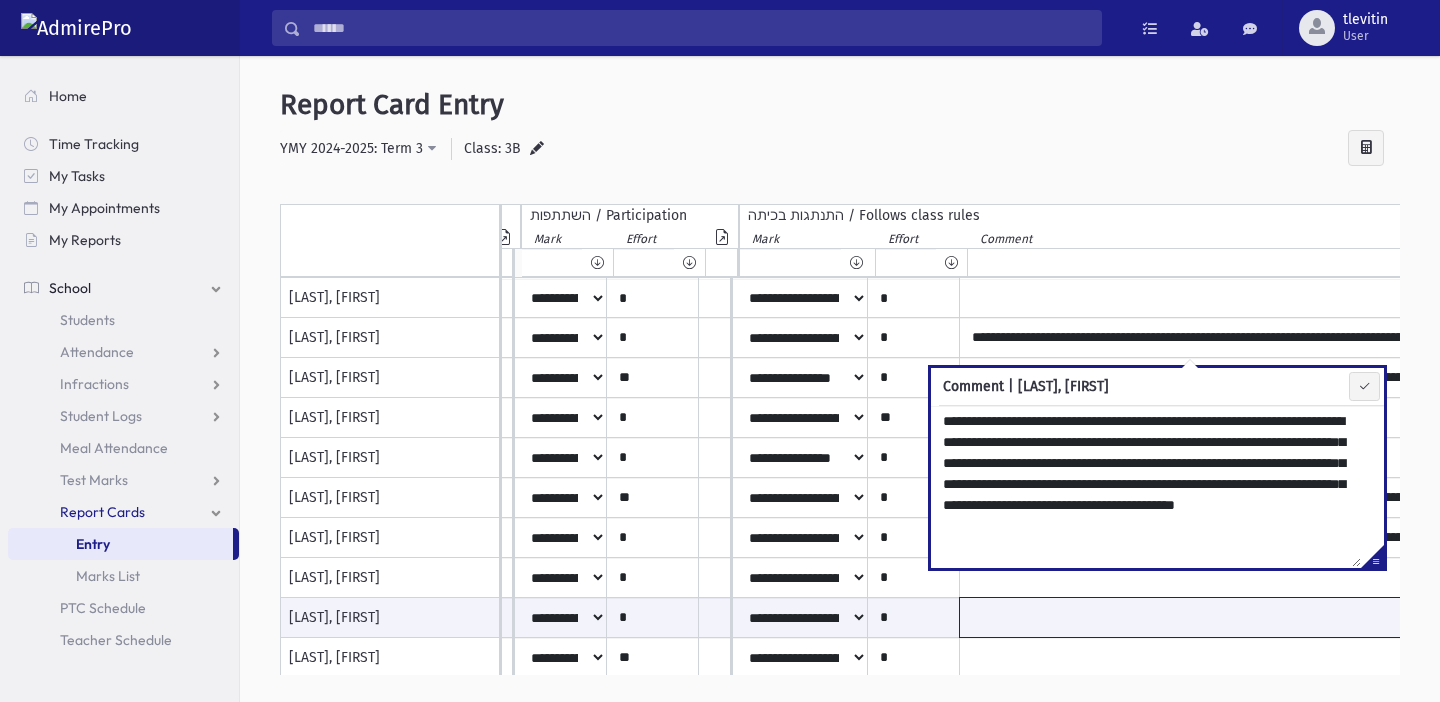 click at bounding box center (1190, 617) 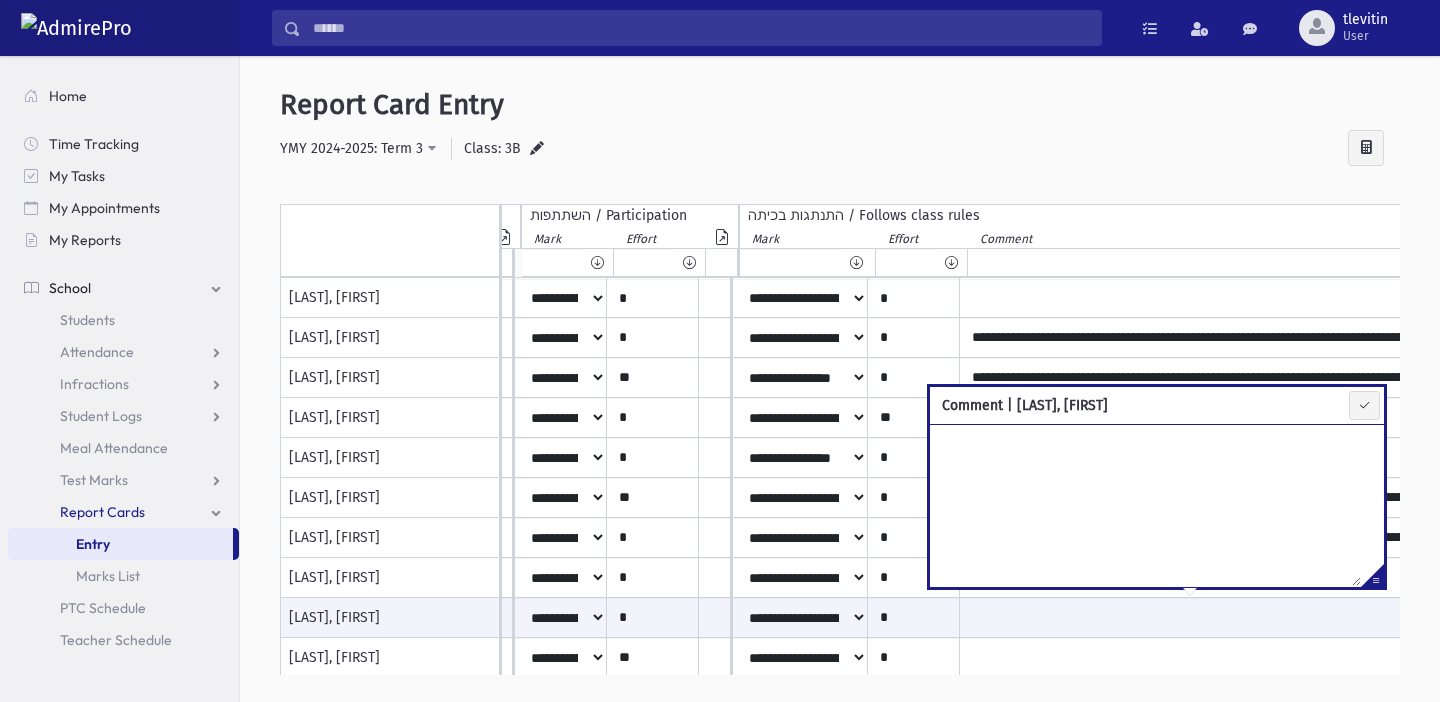 click at bounding box center [1345, 194] 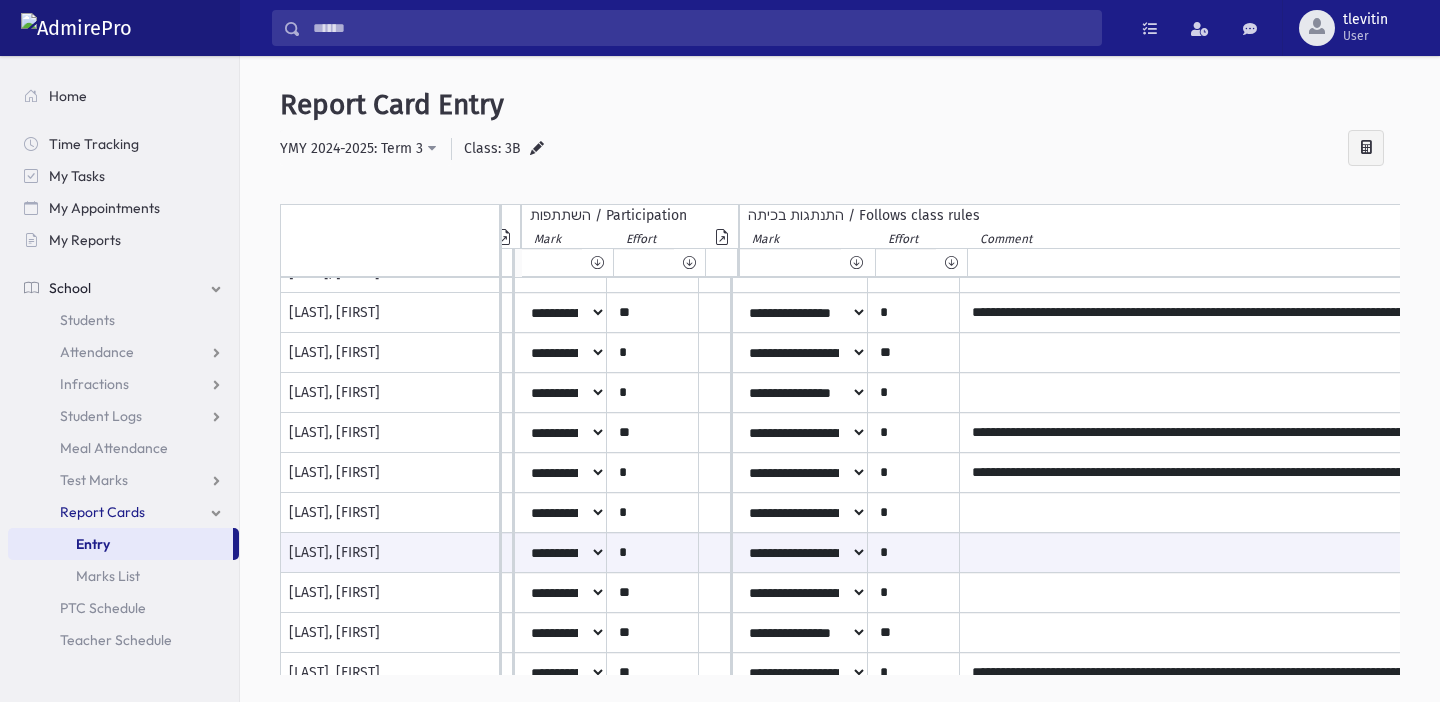 scroll, scrollTop: 91, scrollLeft: 2550, axis: both 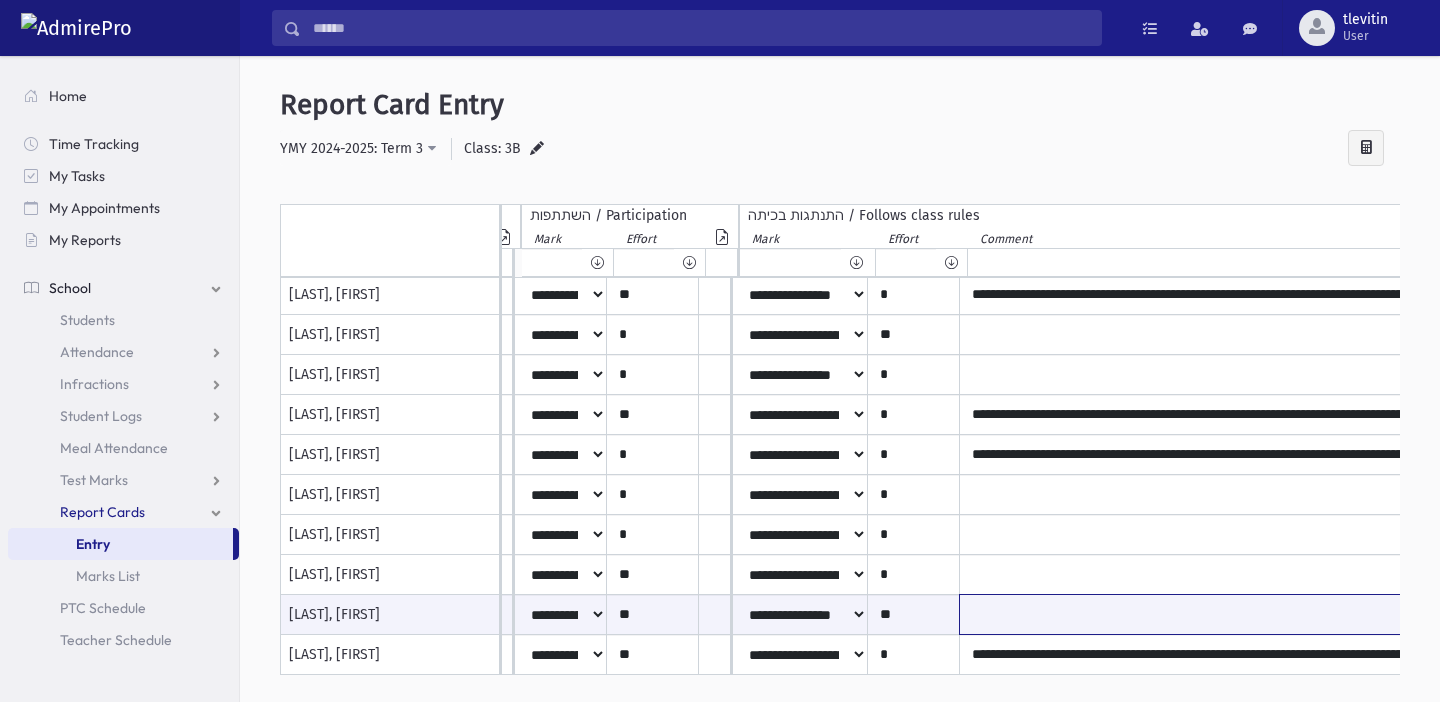 click at bounding box center (1190, 614) 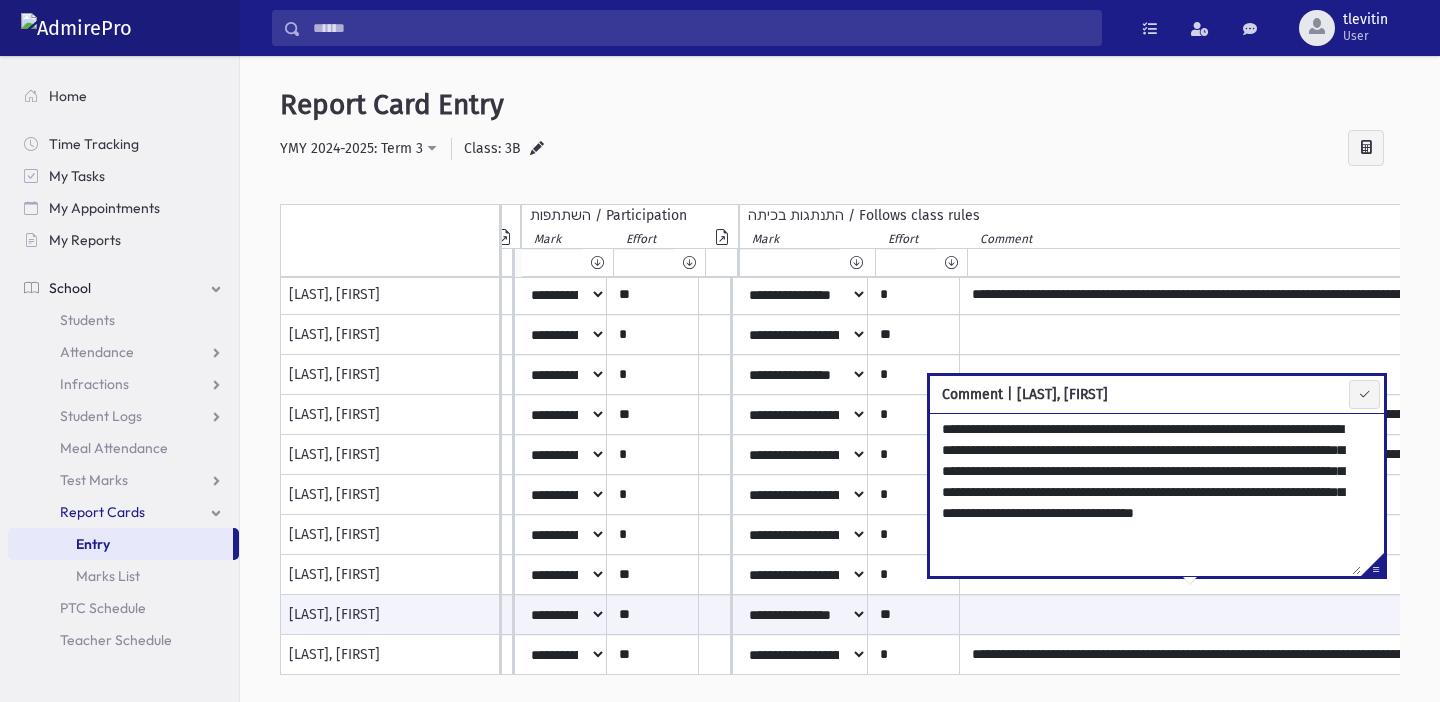 click on "**********" at bounding box center [1145, 494] 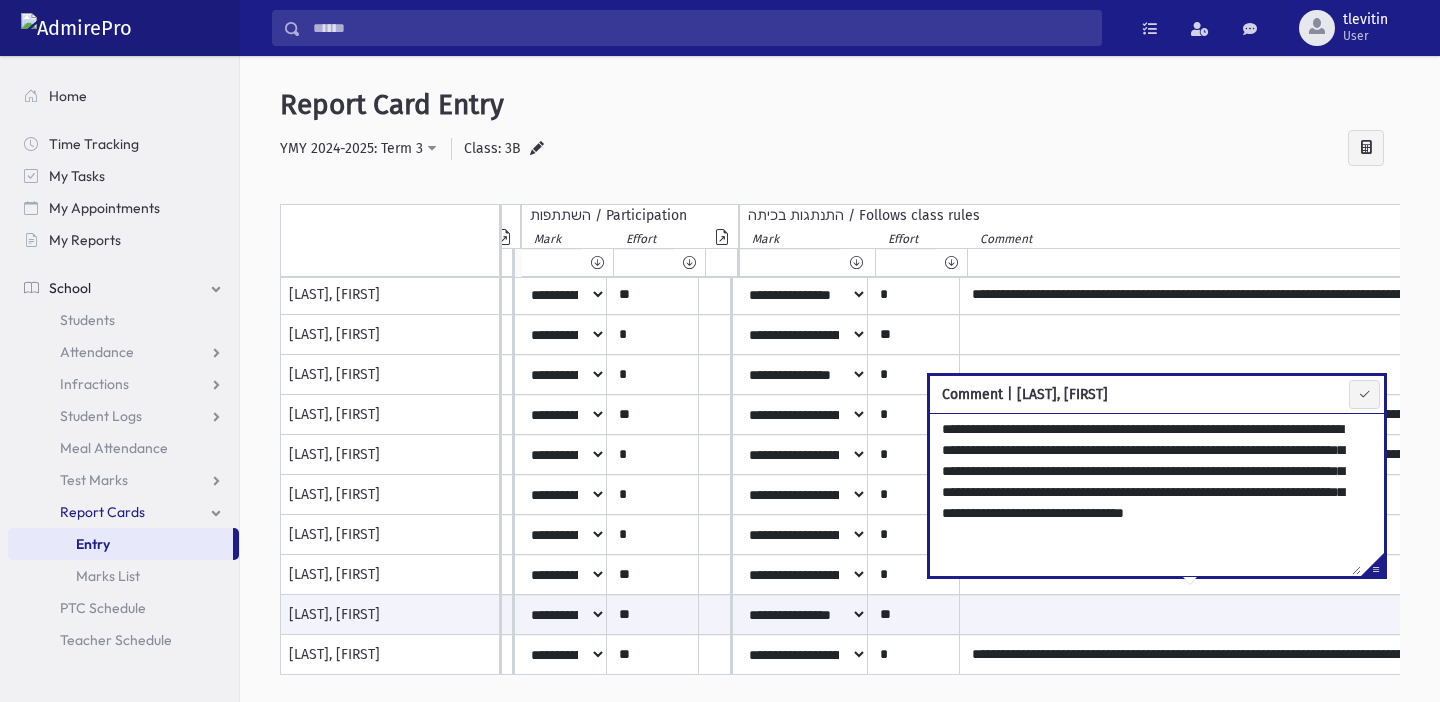 click on "**********" at bounding box center (1145, 494) 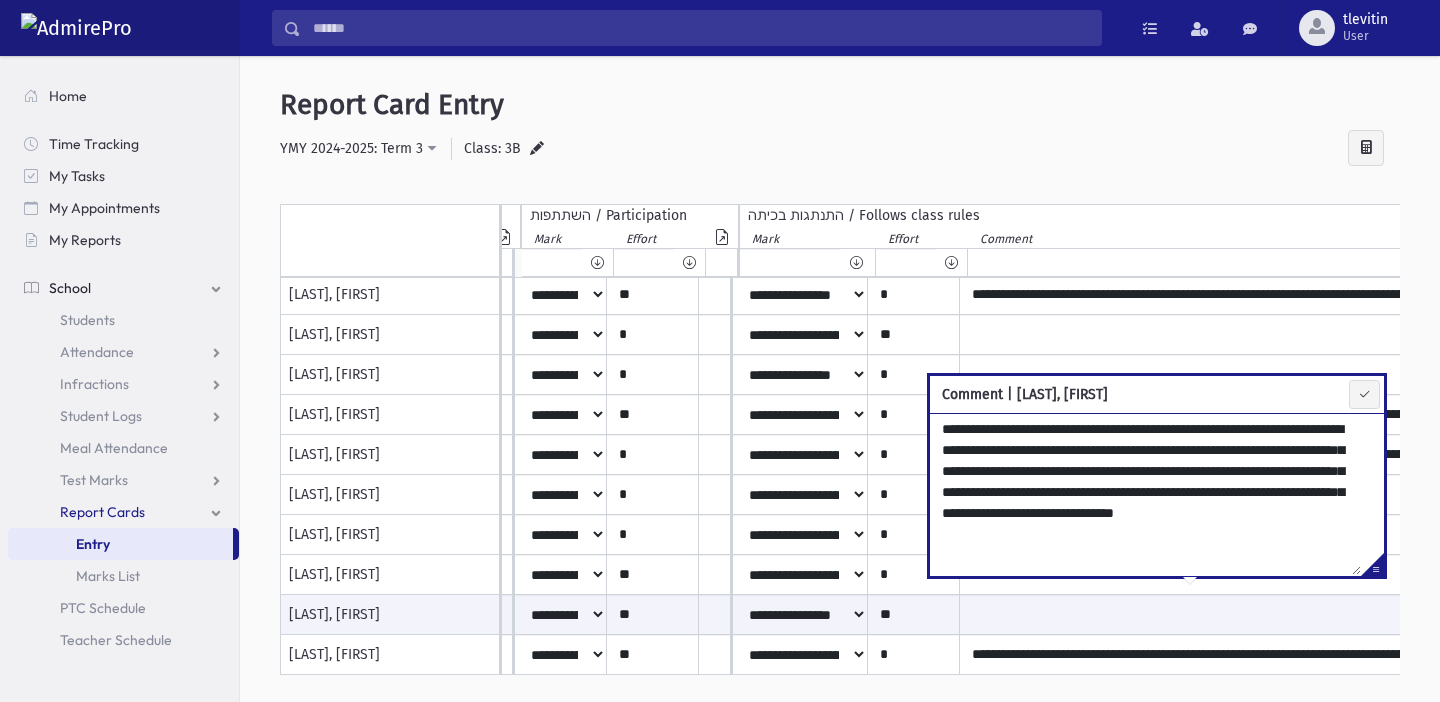 click on "**********" at bounding box center (1145, 494) 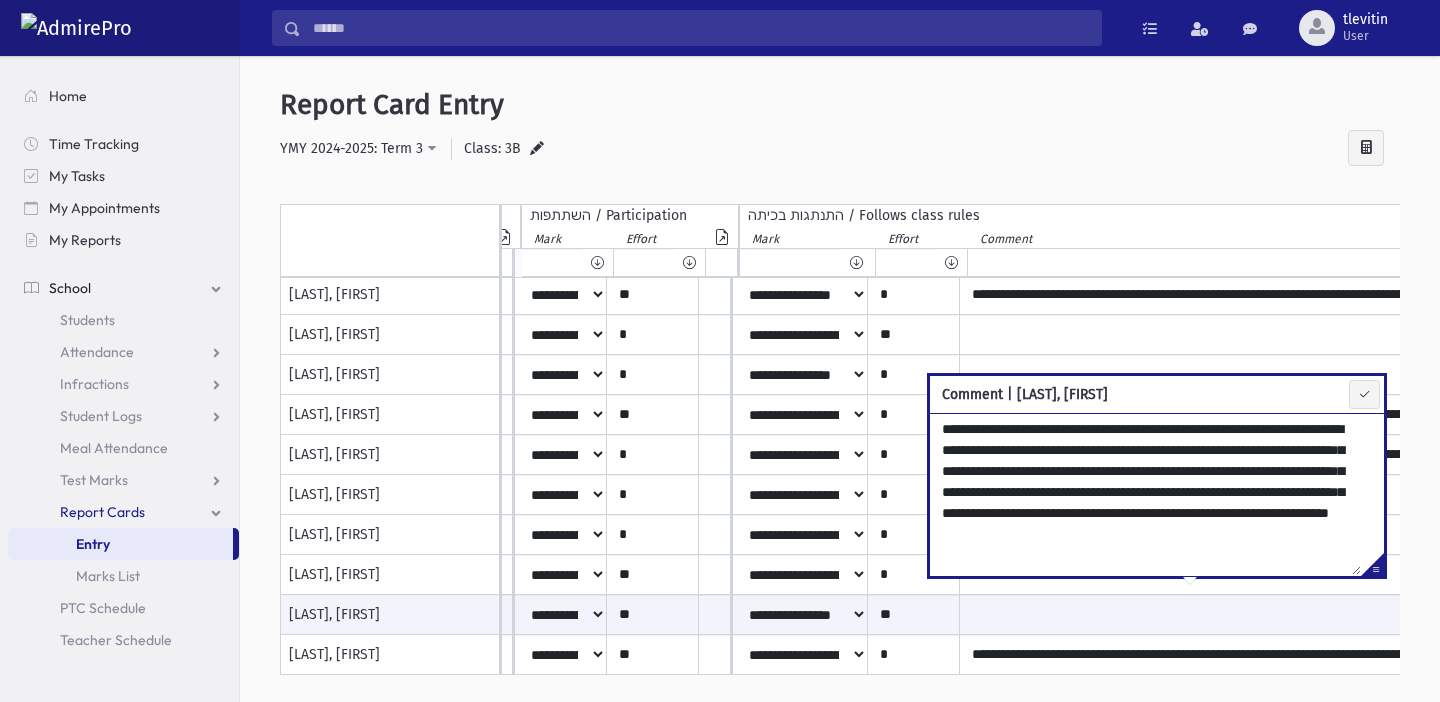 click on "**********" at bounding box center (1145, 494) 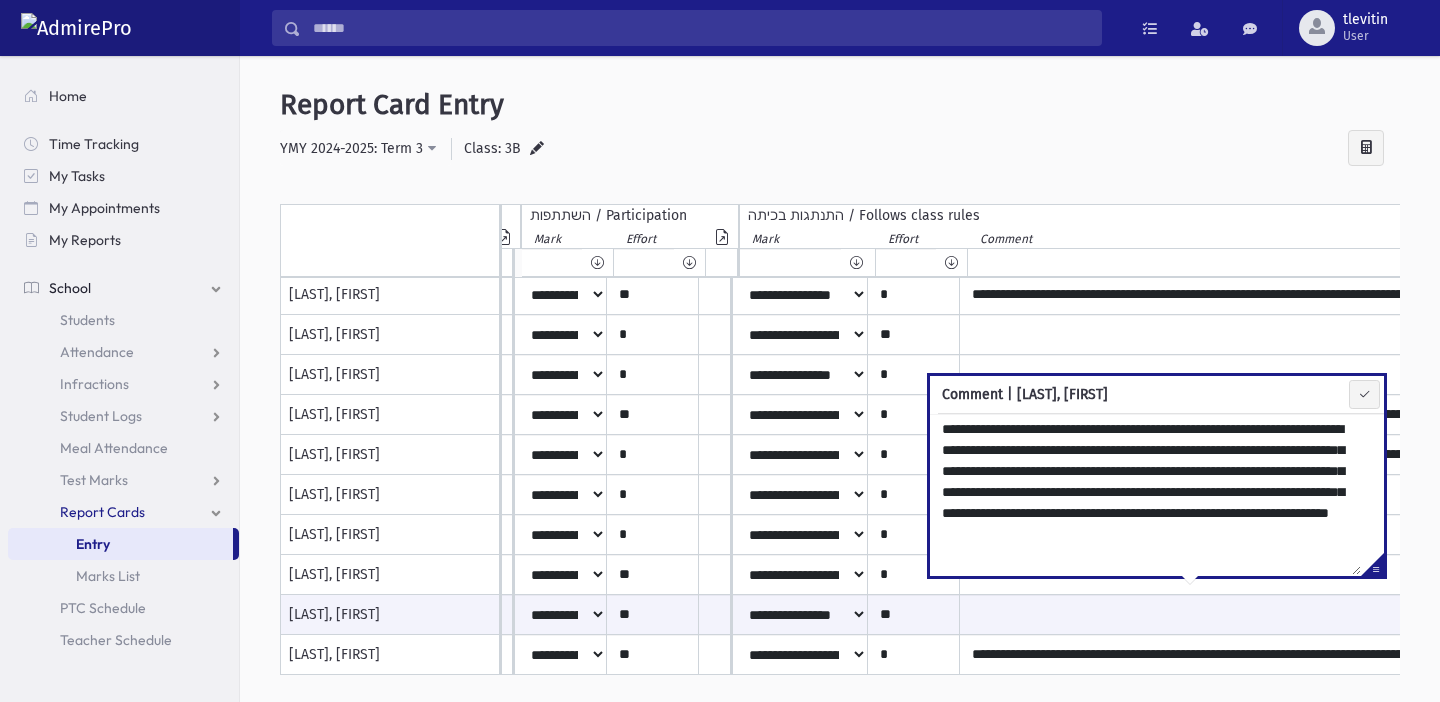 click on "**********" at bounding box center (840, 149) 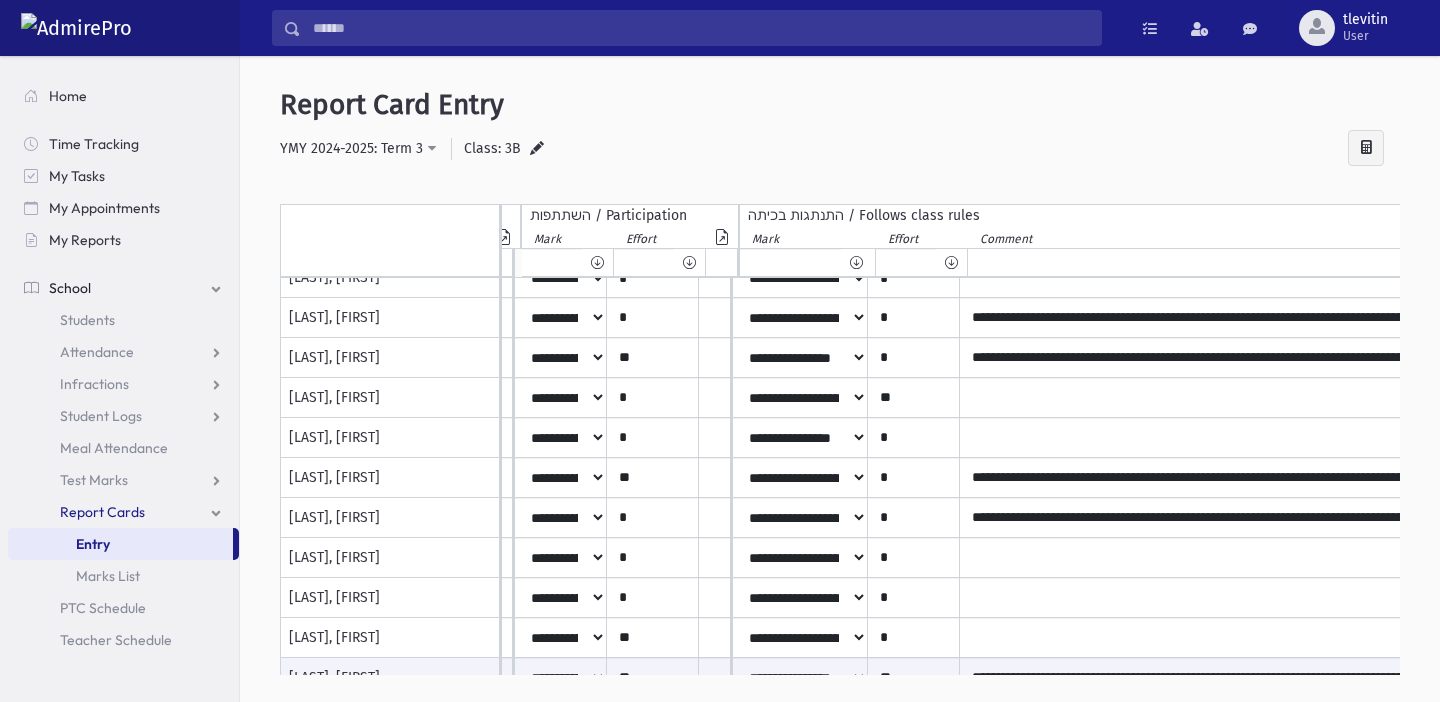 scroll, scrollTop: 0, scrollLeft: 2550, axis: horizontal 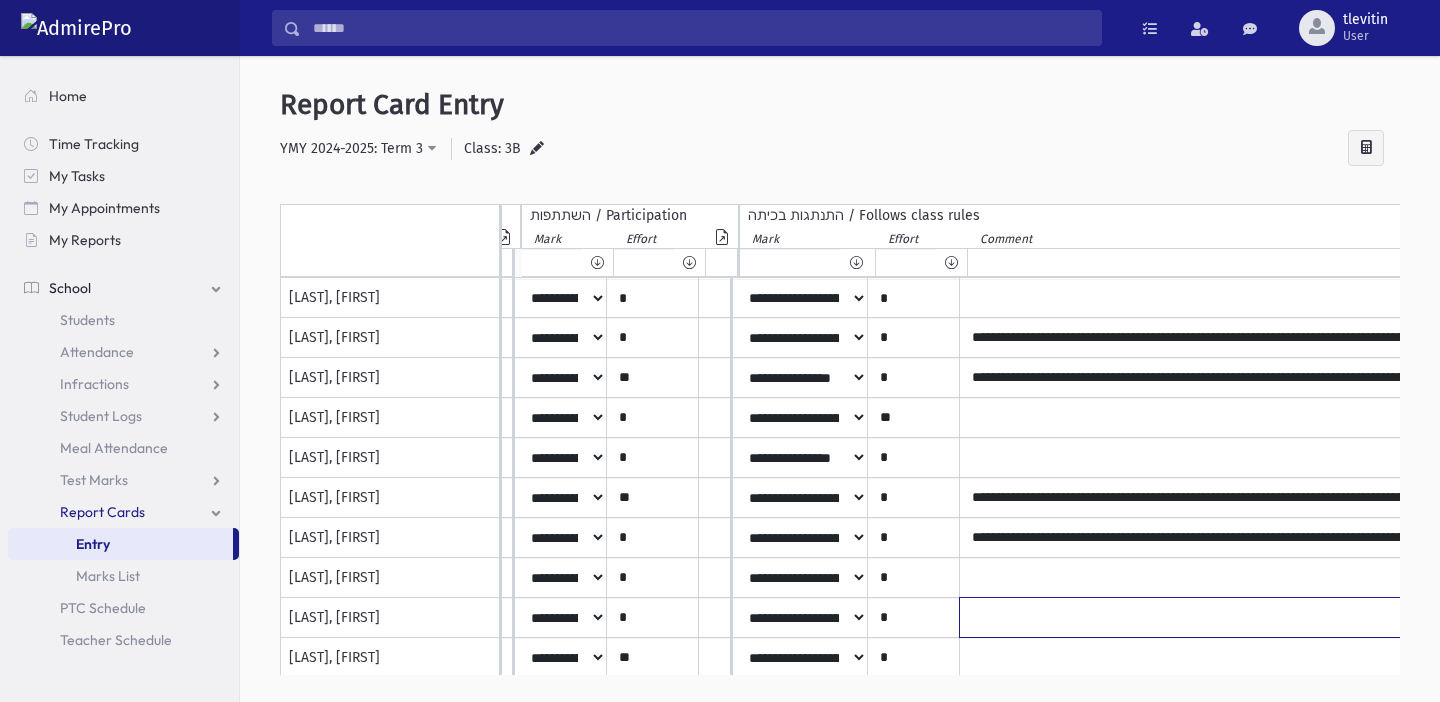 click at bounding box center (1190, 617) 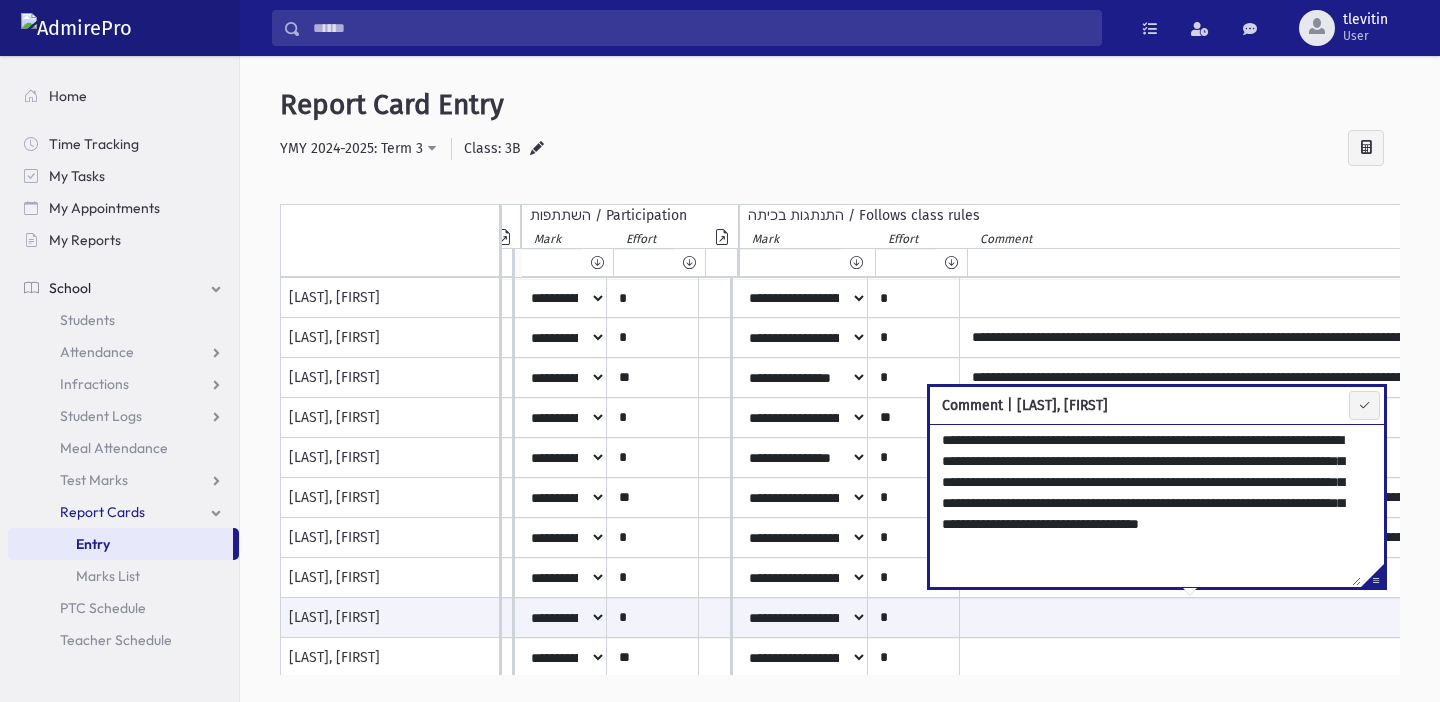 click on "**********" at bounding box center [1145, 505] 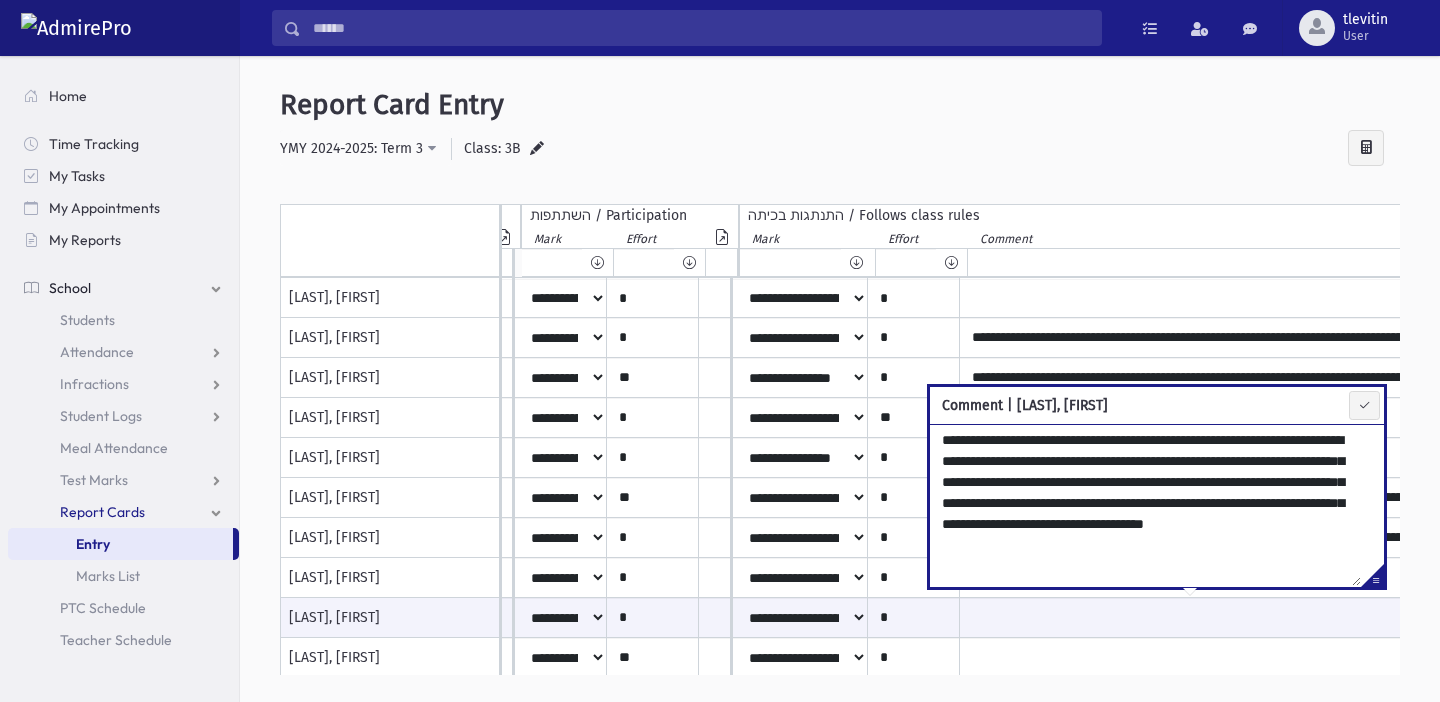 type on "**********" 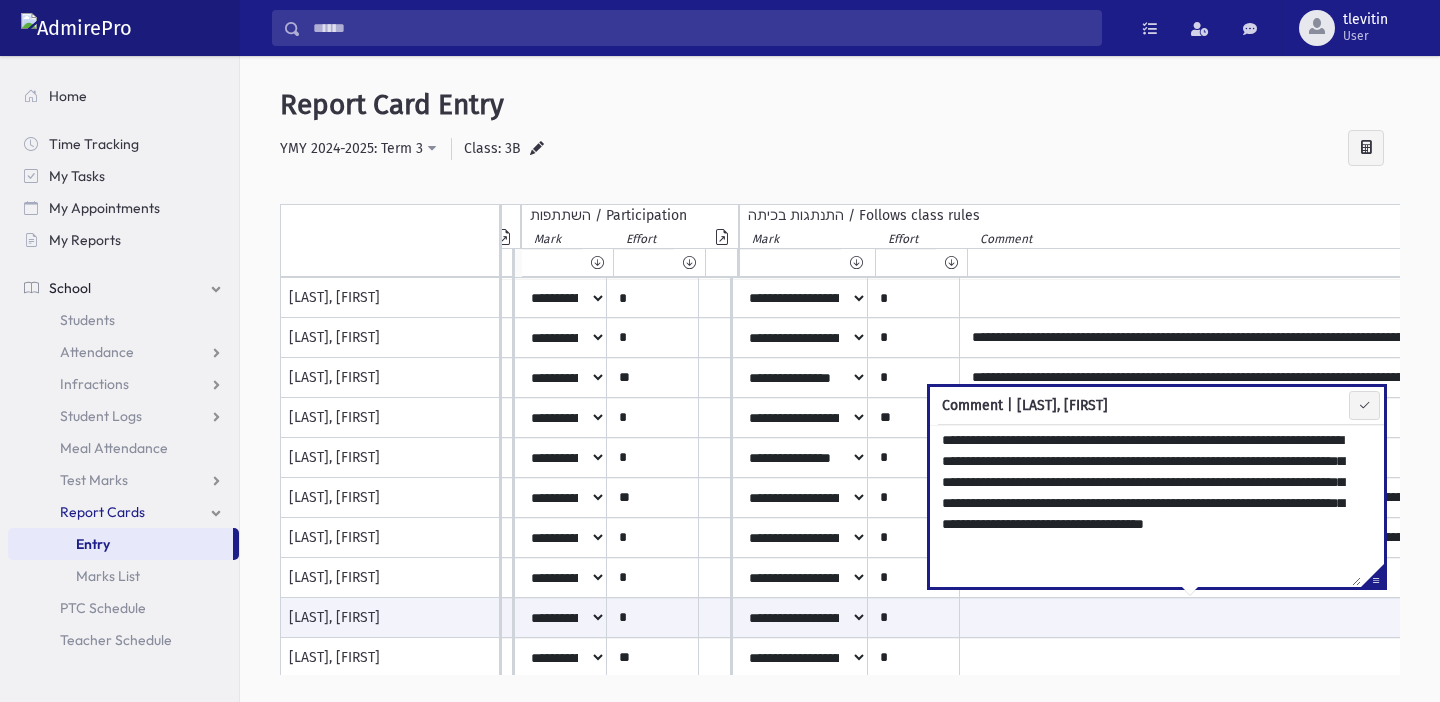 click at bounding box center [1345, 194] 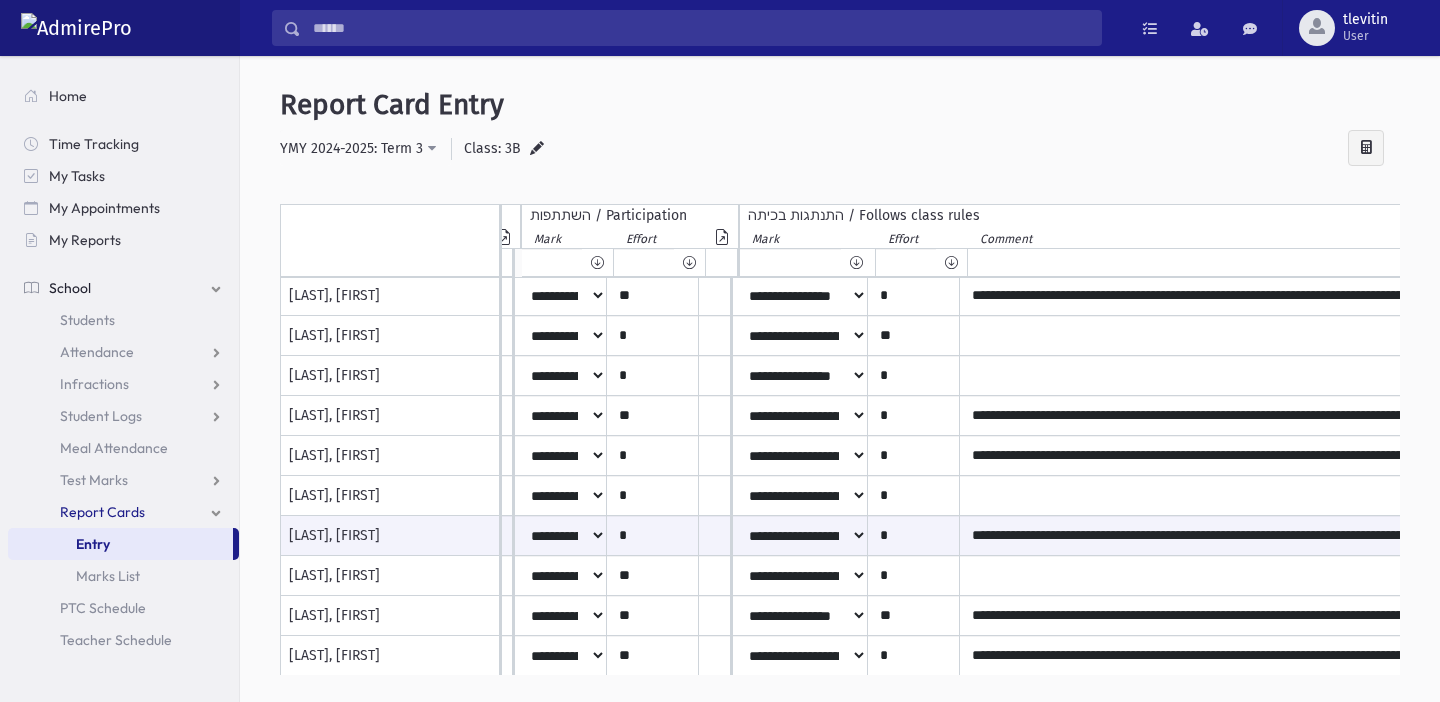 scroll, scrollTop: 91, scrollLeft: 2550, axis: both 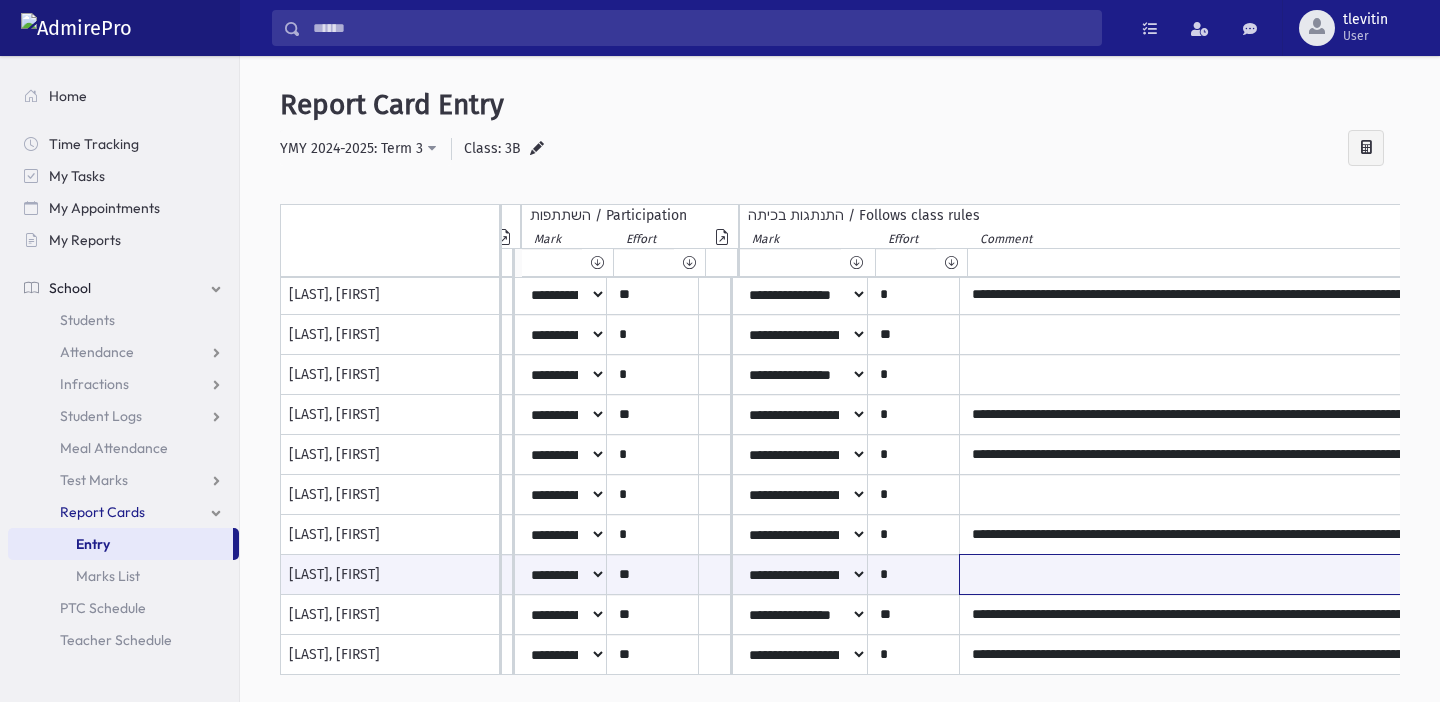 click at bounding box center (1190, 574) 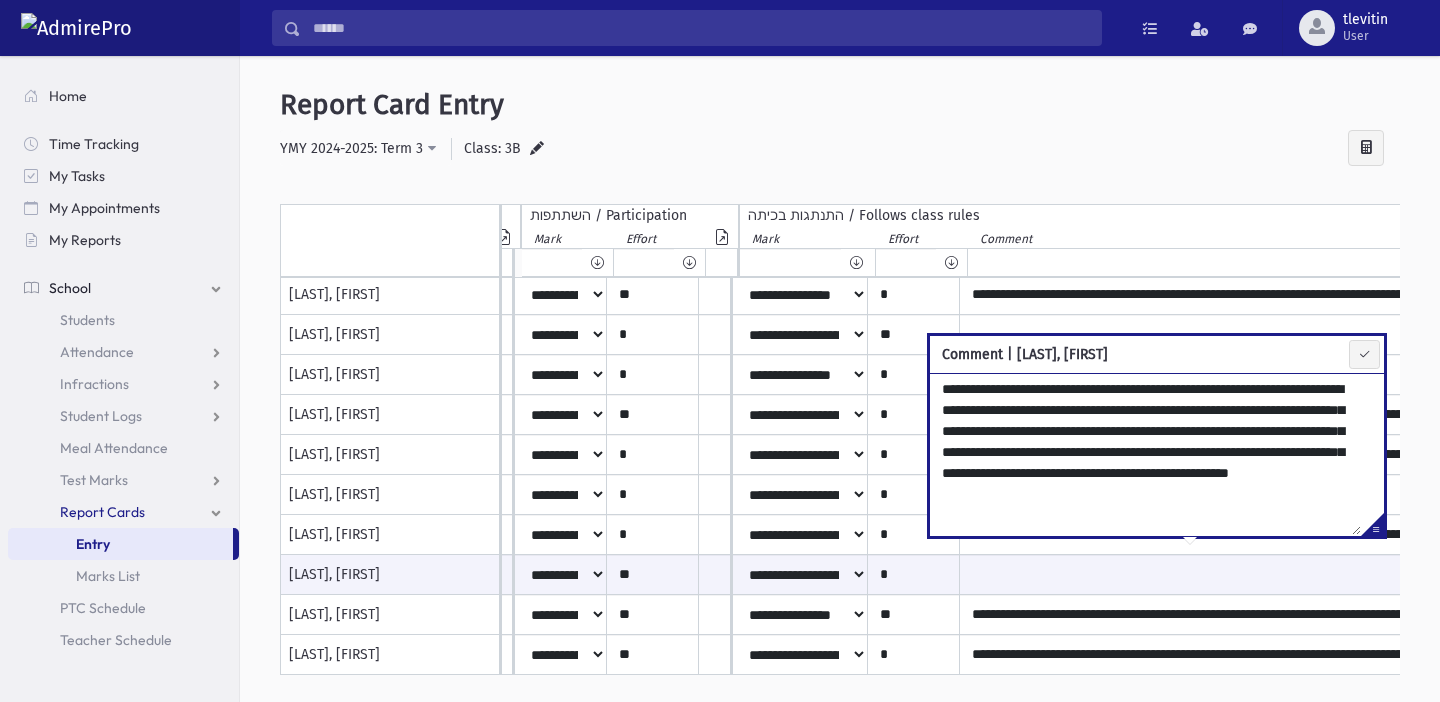 drag, startPoint x: 1023, startPoint y: 392, endPoint x: 934, endPoint y: 393, distance: 89.005615 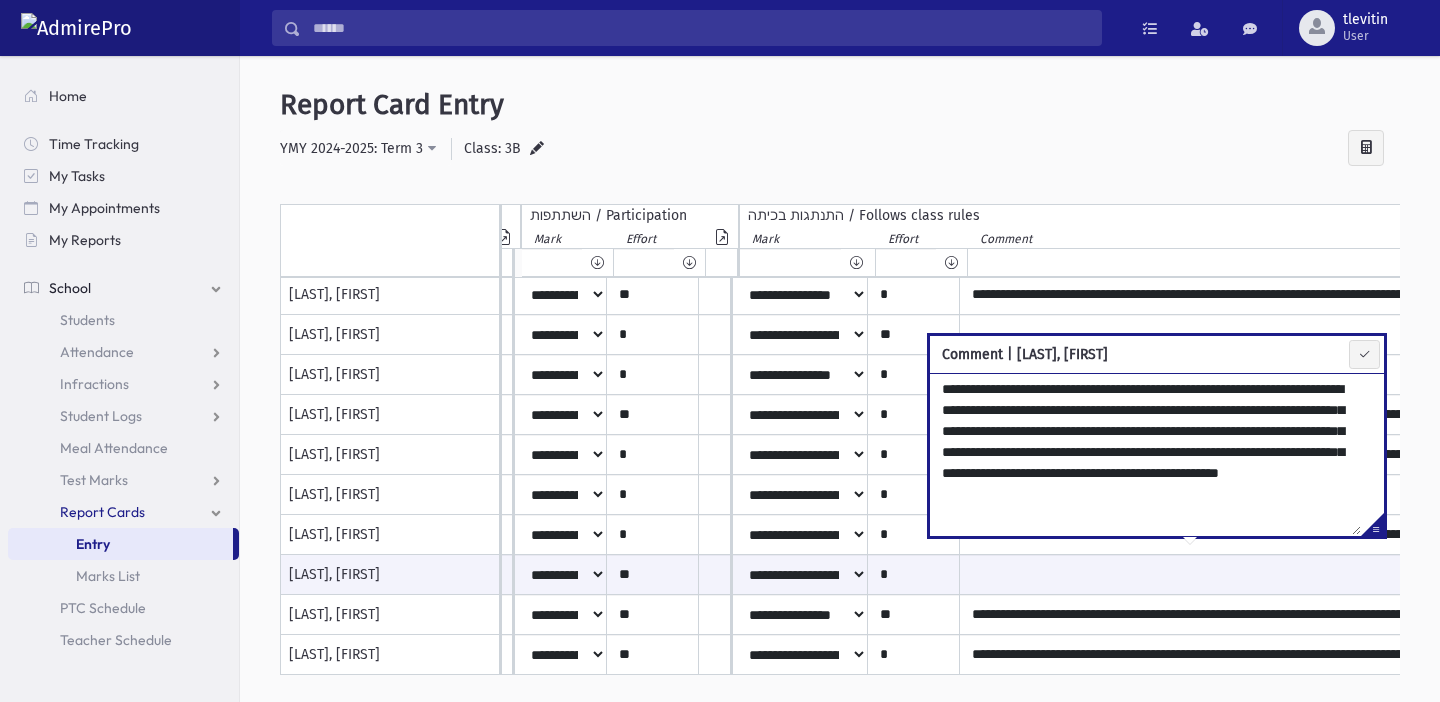 drag, startPoint x: 1279, startPoint y: 476, endPoint x: 1204, endPoint y: 477, distance: 75.00667 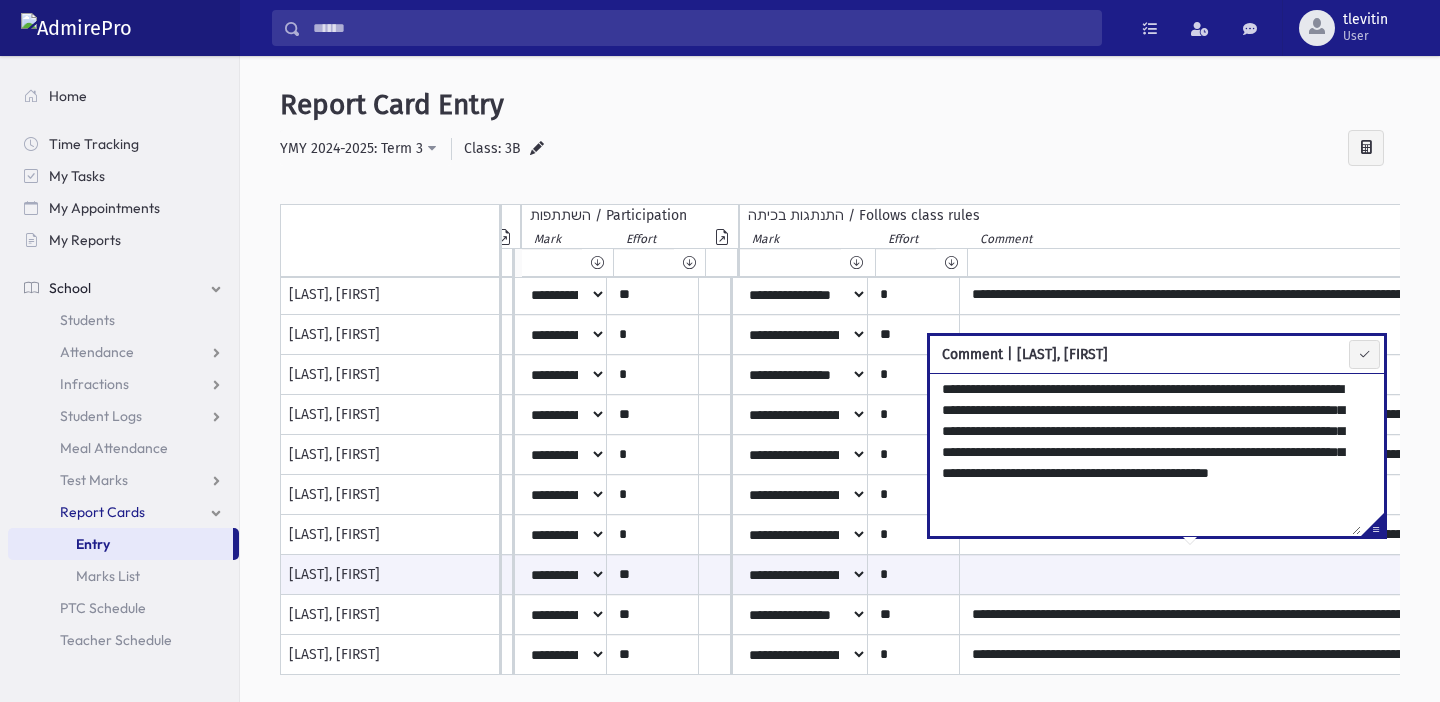click on "**********" at bounding box center (1145, 454) 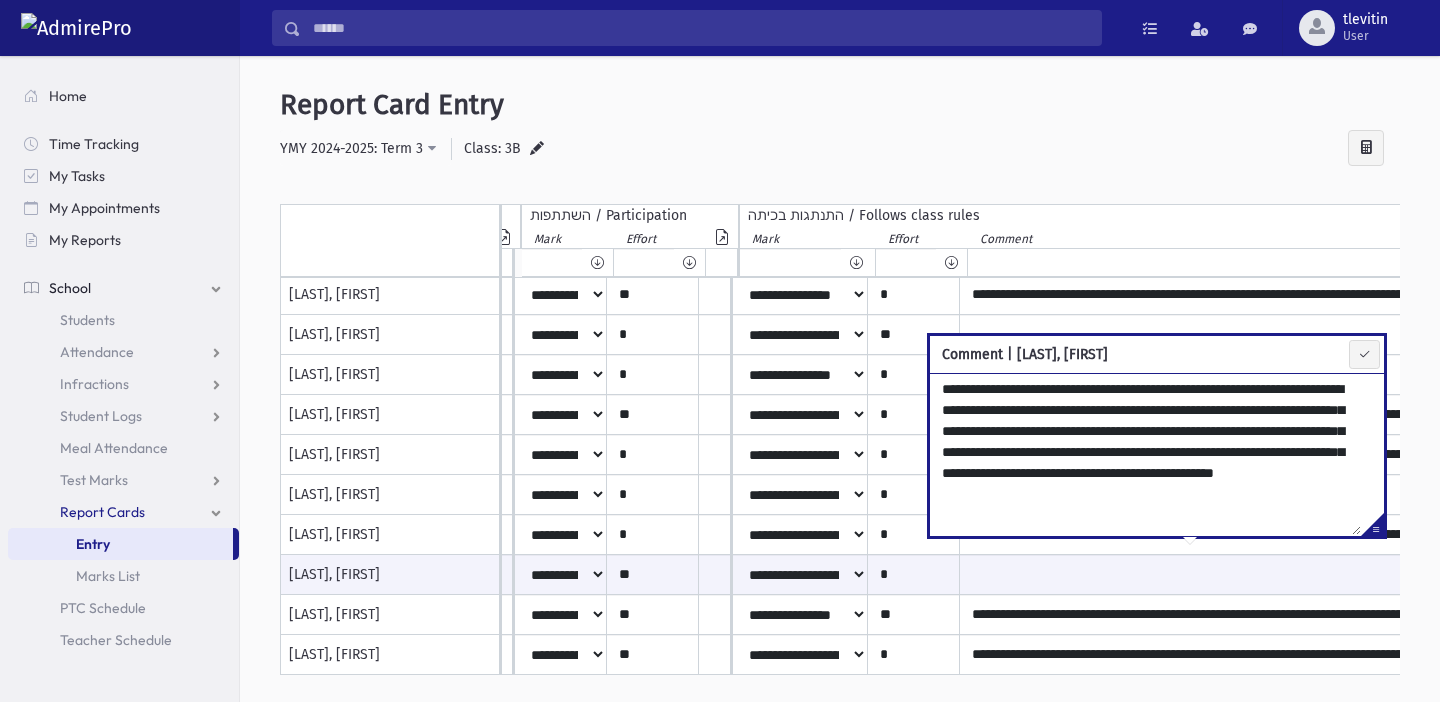click on "**********" at bounding box center [1145, 454] 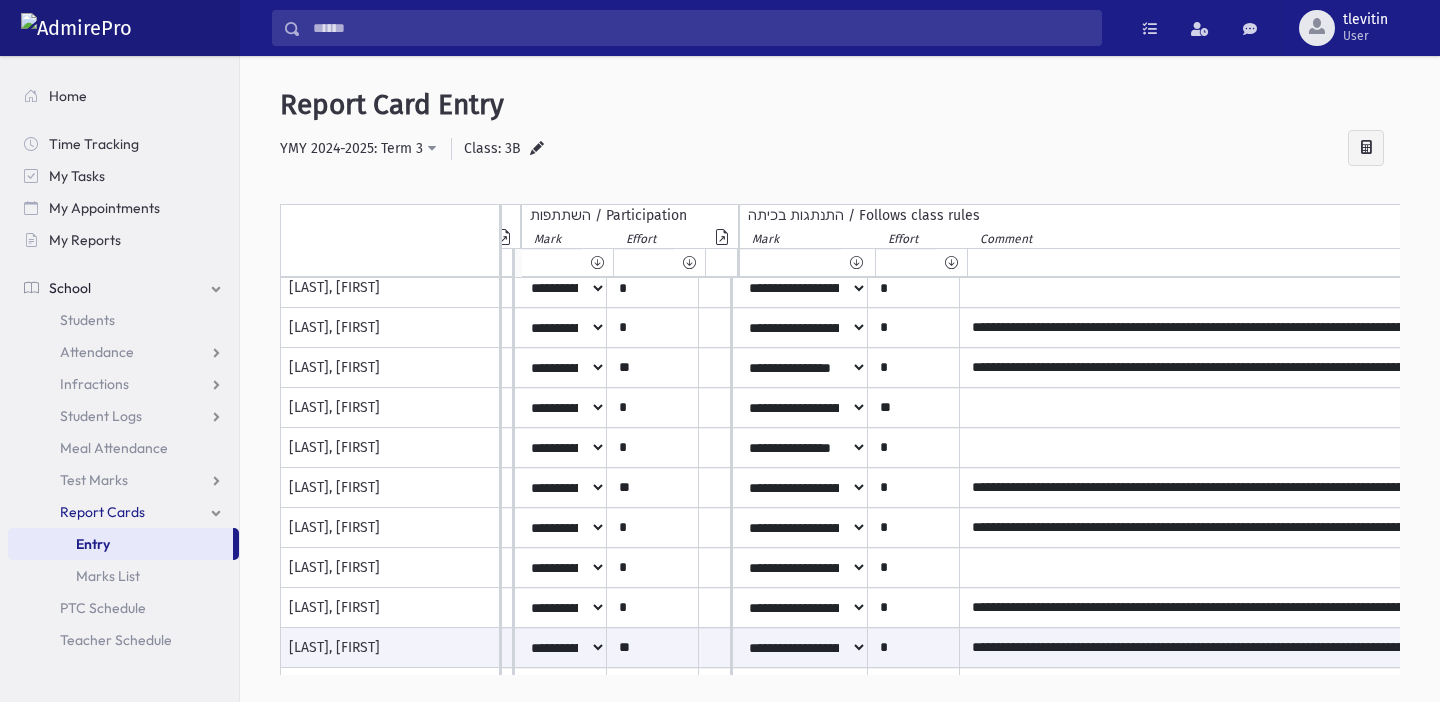 scroll, scrollTop: 0, scrollLeft: 2550, axis: horizontal 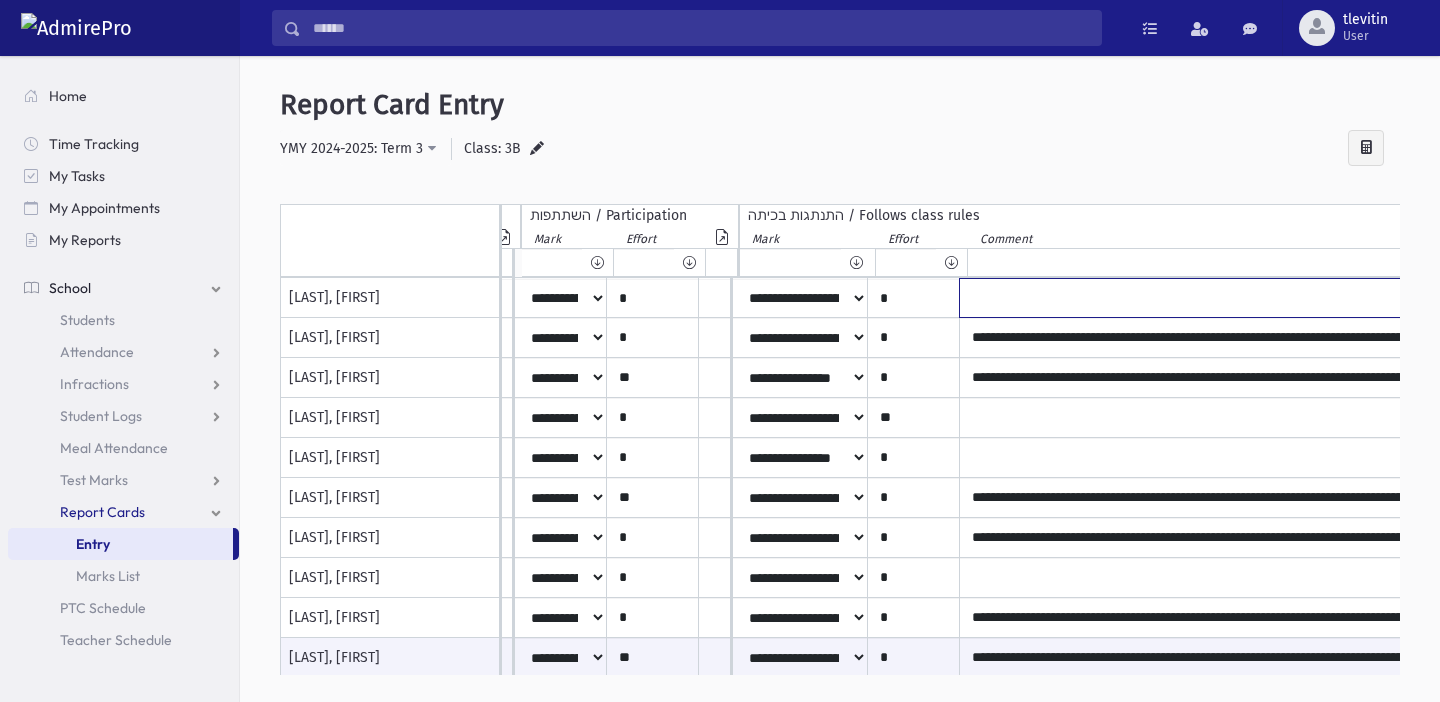 click at bounding box center [1190, 298] 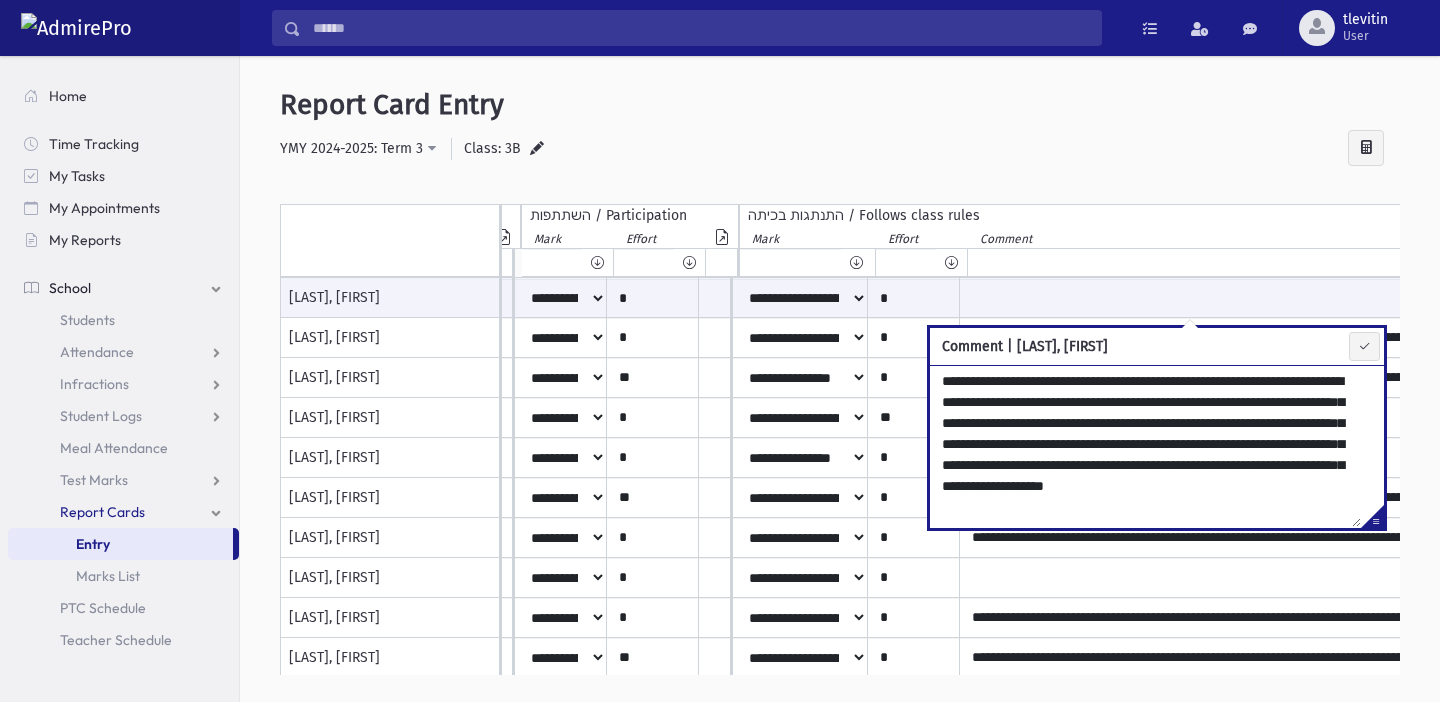 click on "**********" at bounding box center [1145, 446] 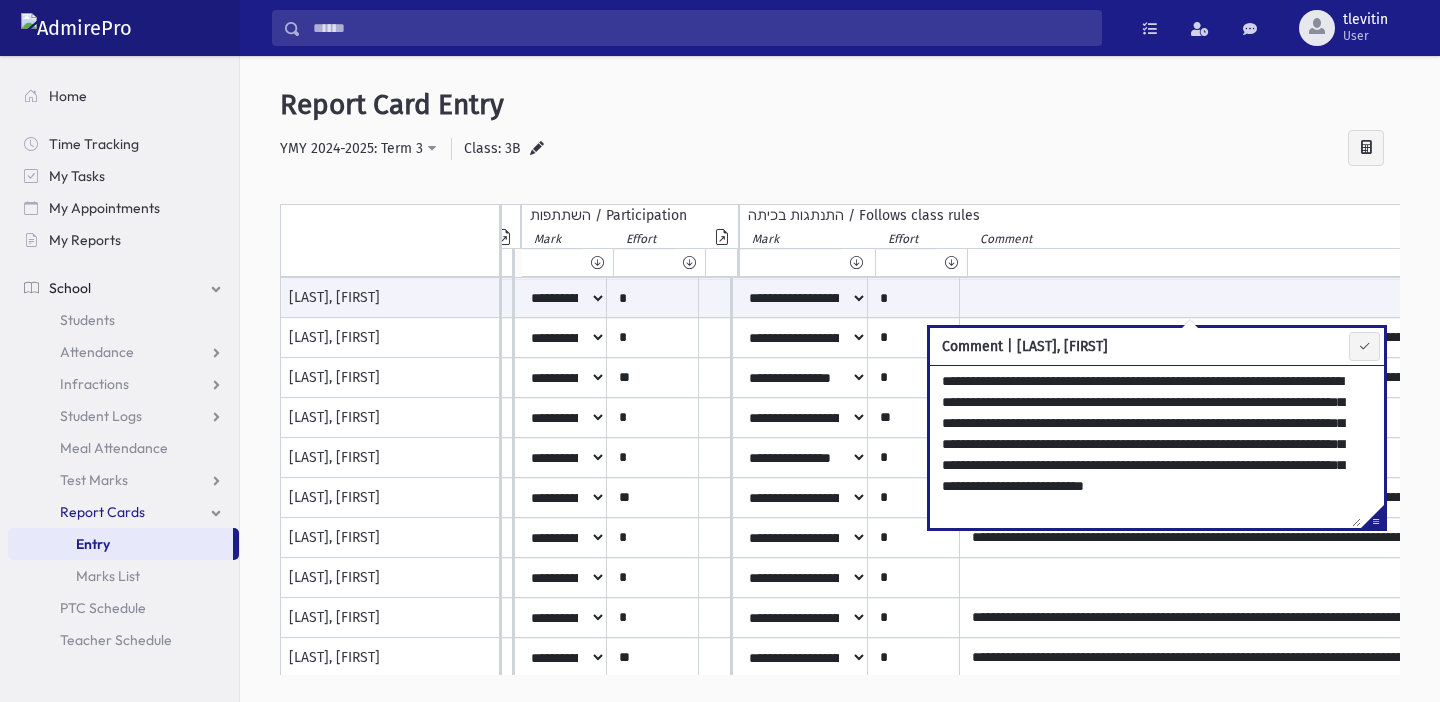 scroll, scrollTop: 18, scrollLeft: 0, axis: vertical 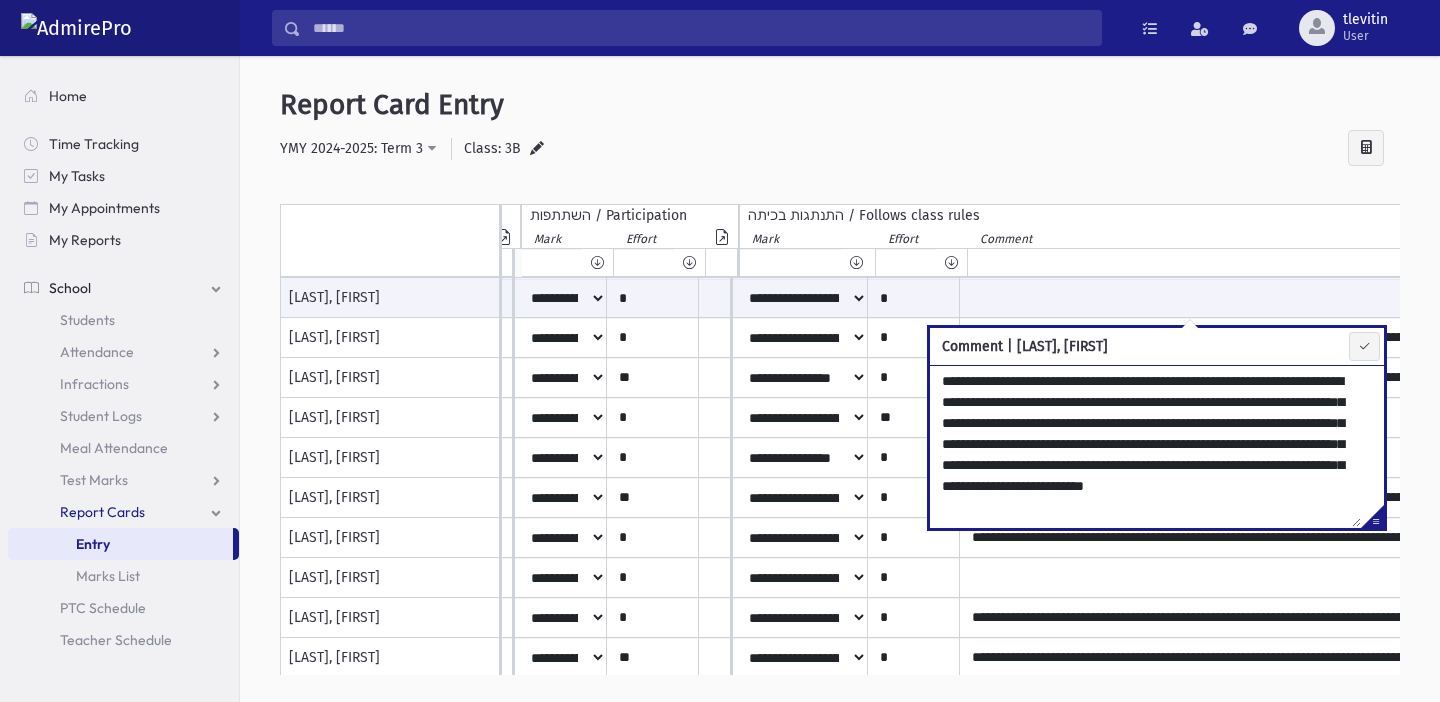 click on "**********" at bounding box center (1145, 446) 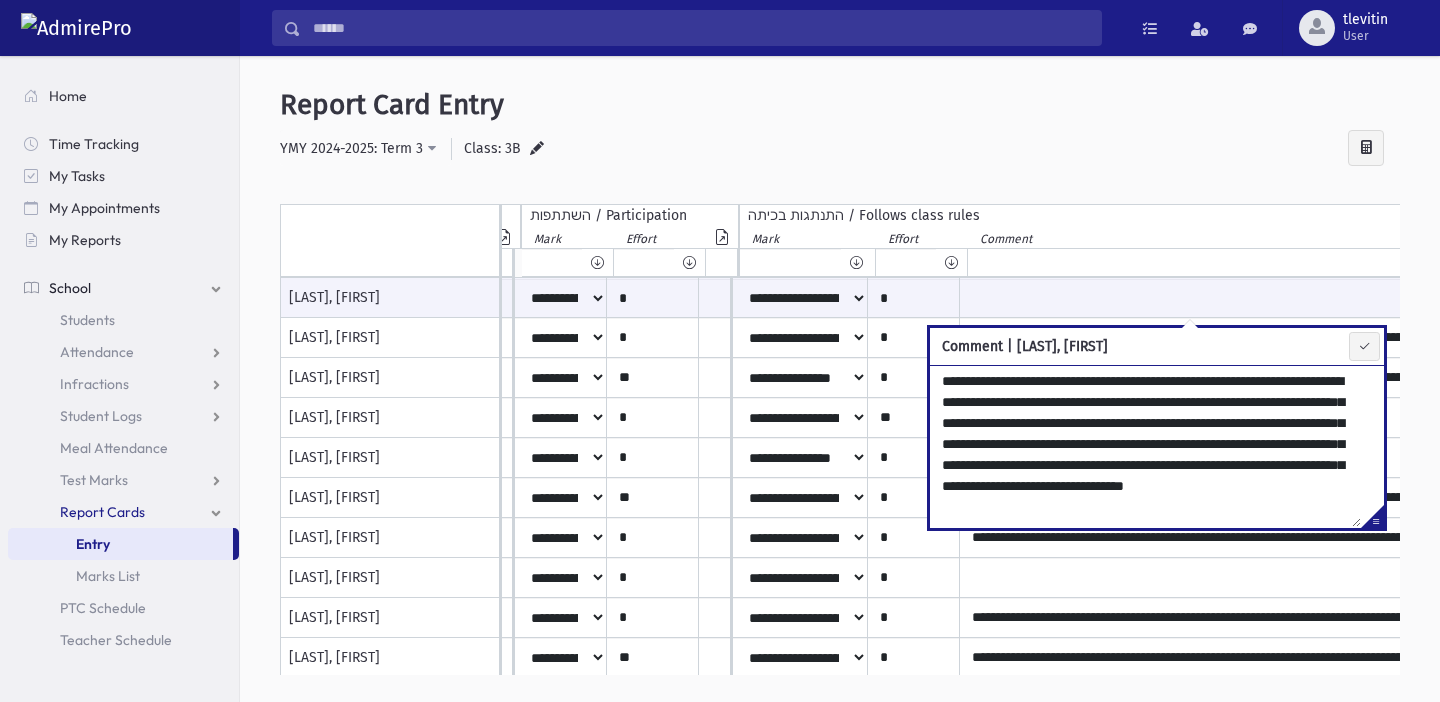 scroll, scrollTop: 18, scrollLeft: 0, axis: vertical 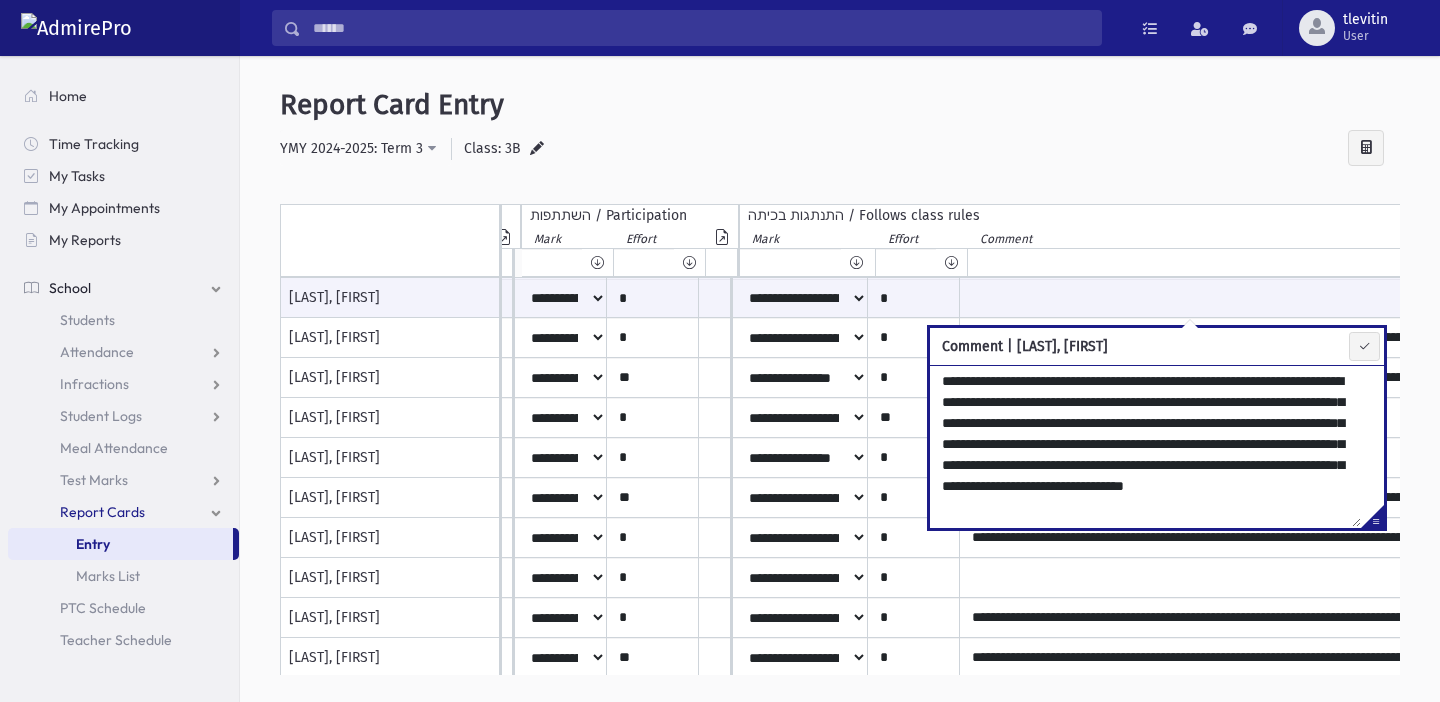 type on "**********" 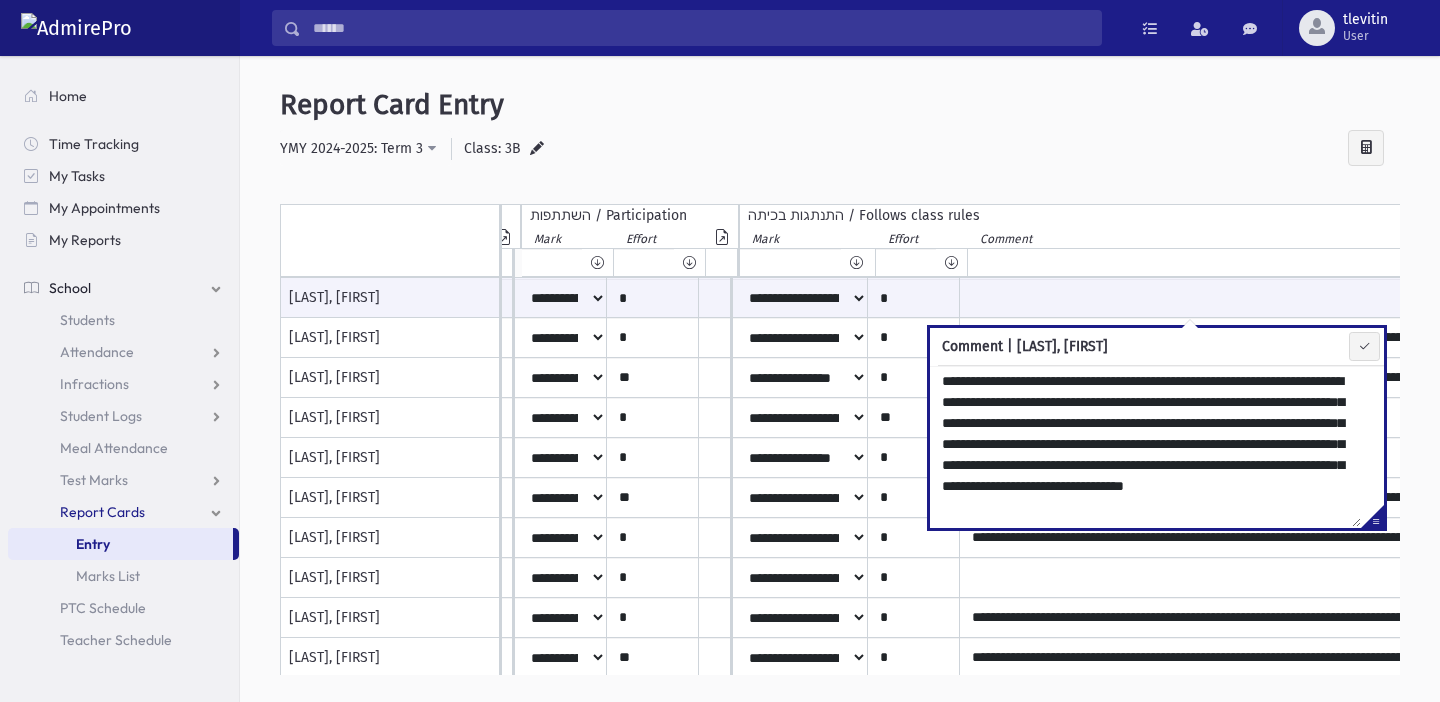 click on "**********" at bounding box center (840, 149) 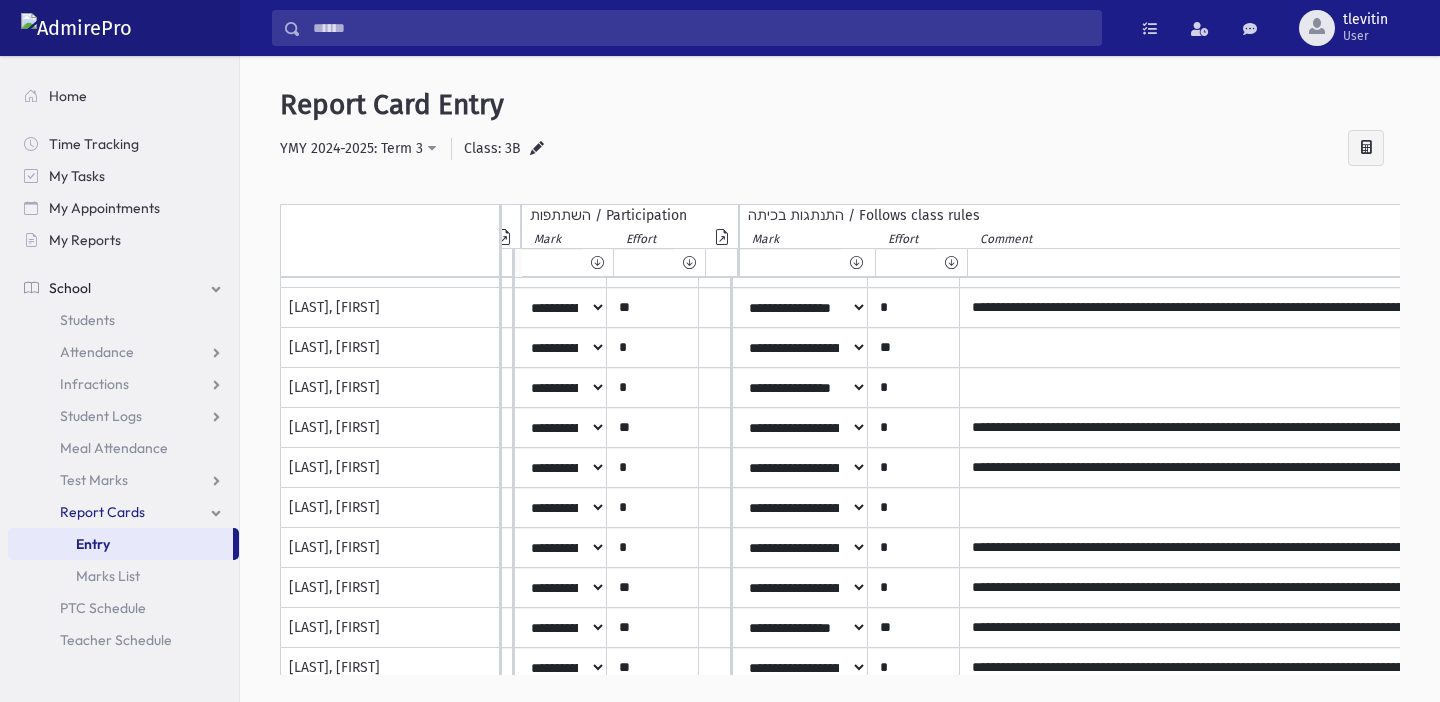 scroll, scrollTop: 91, scrollLeft: 2550, axis: both 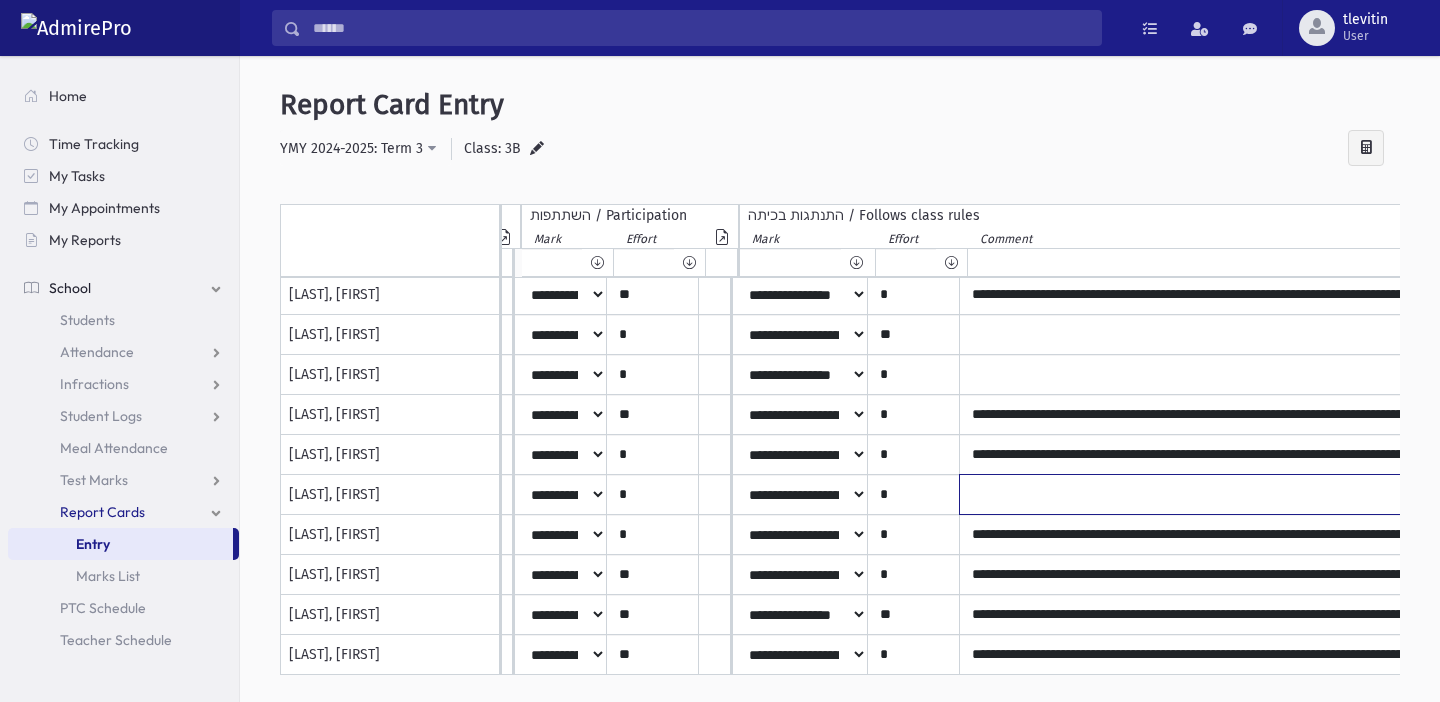 click at bounding box center (1190, 215) 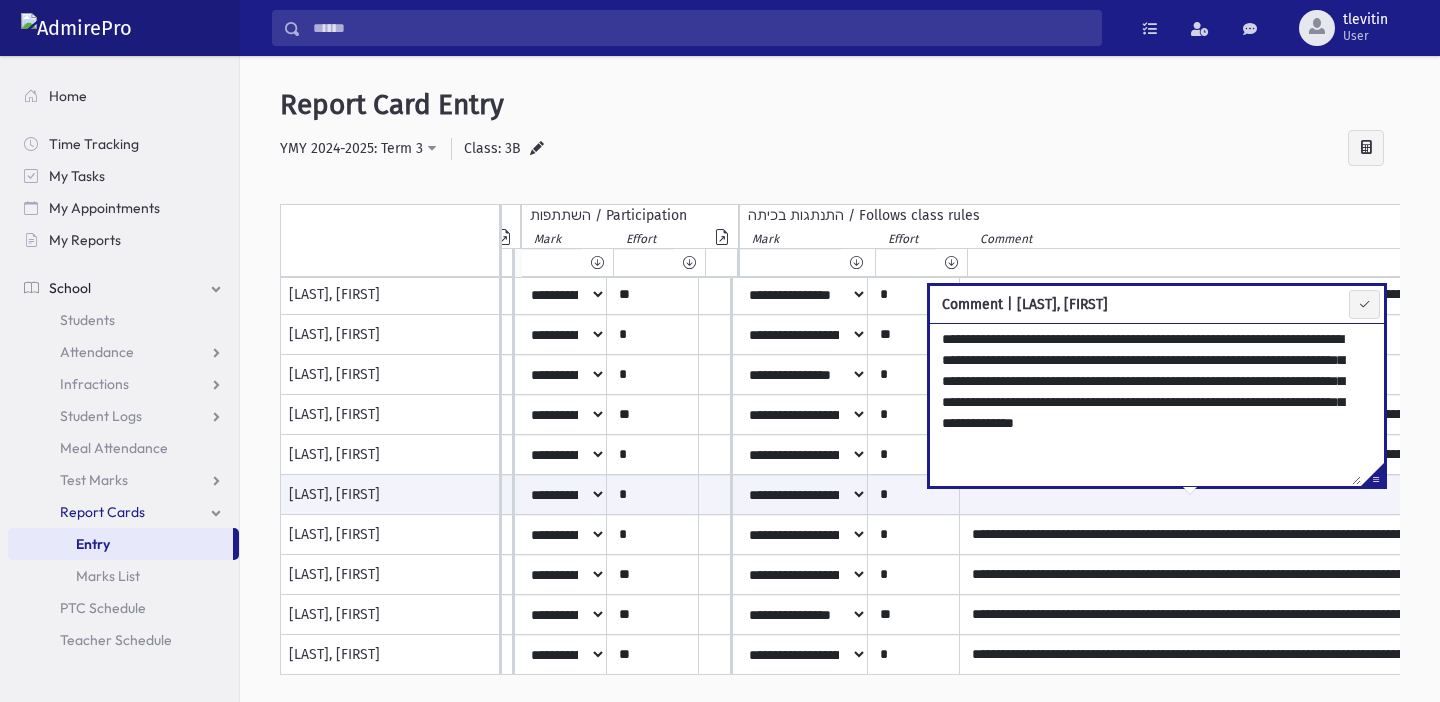 click on "**********" at bounding box center [1145, 404] 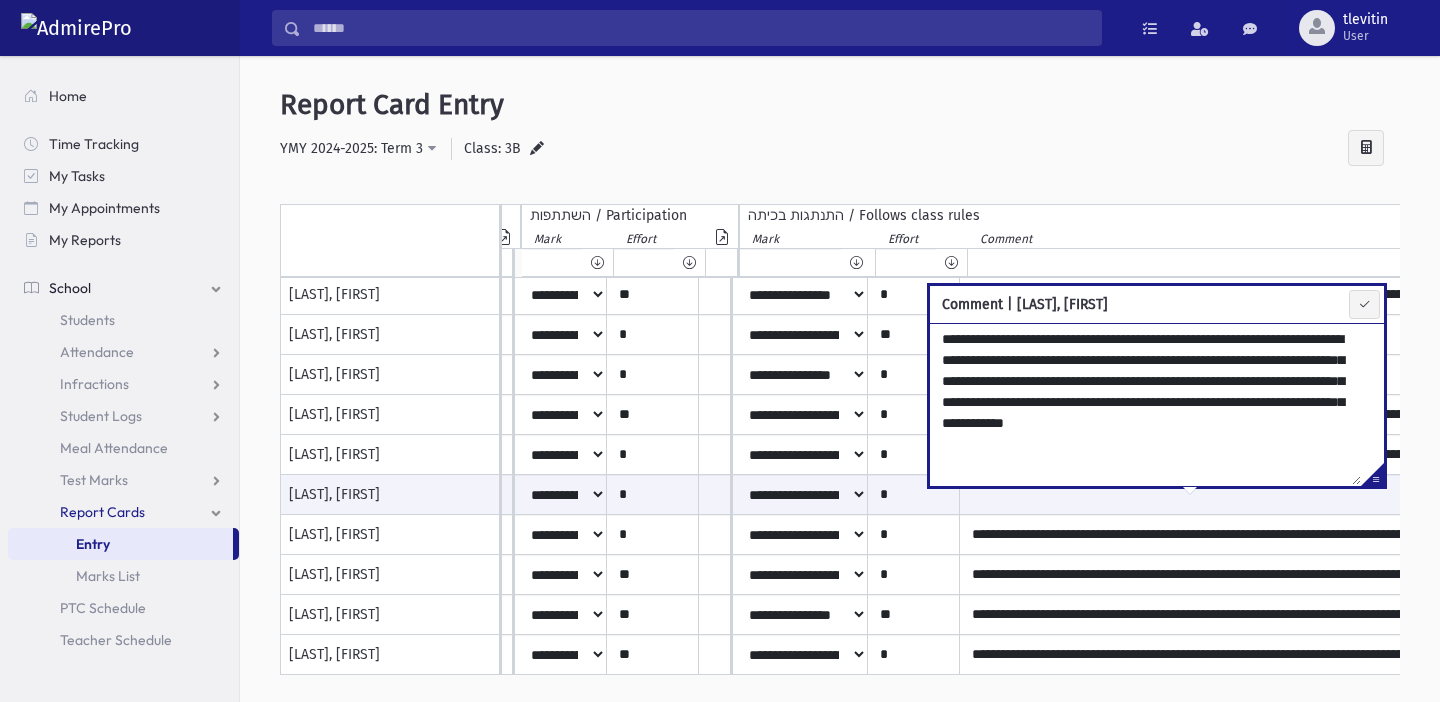 click on "**********" at bounding box center [1145, 404] 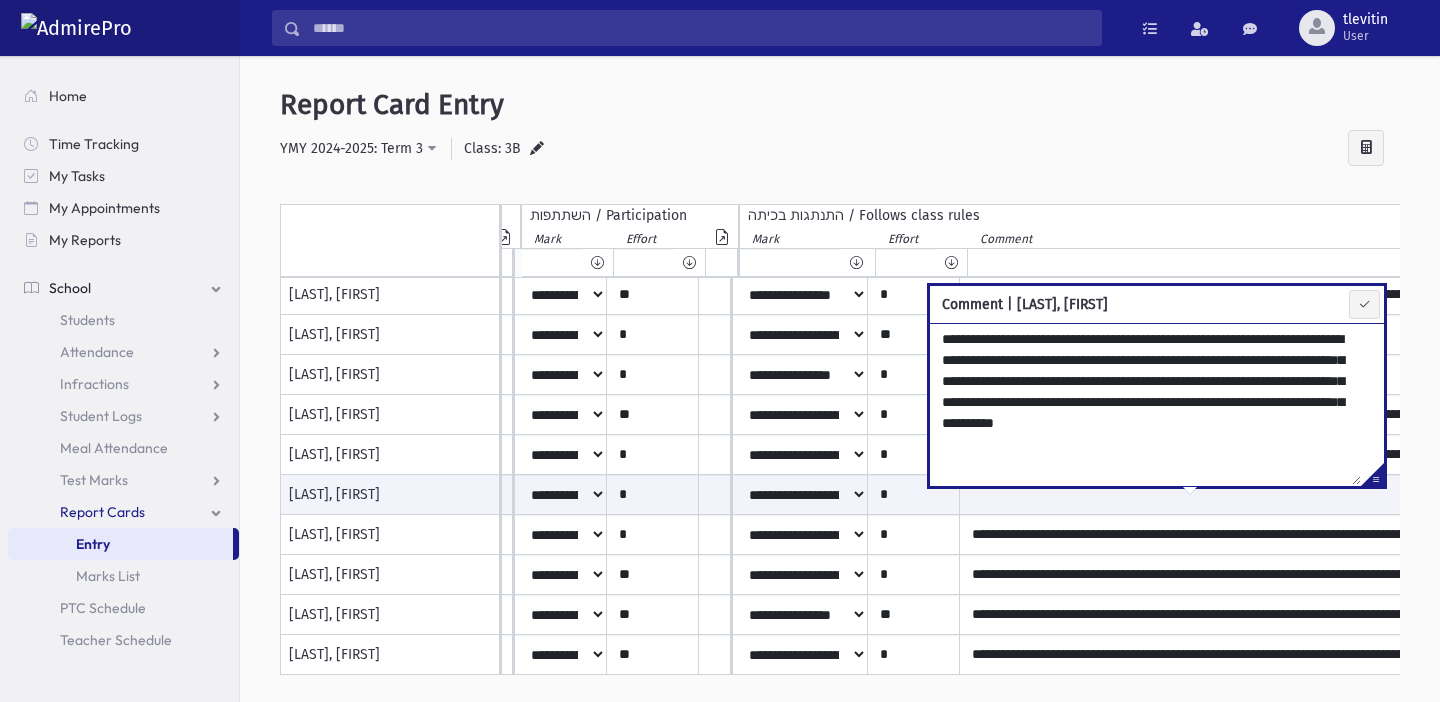 click on "**********" at bounding box center [1145, 404] 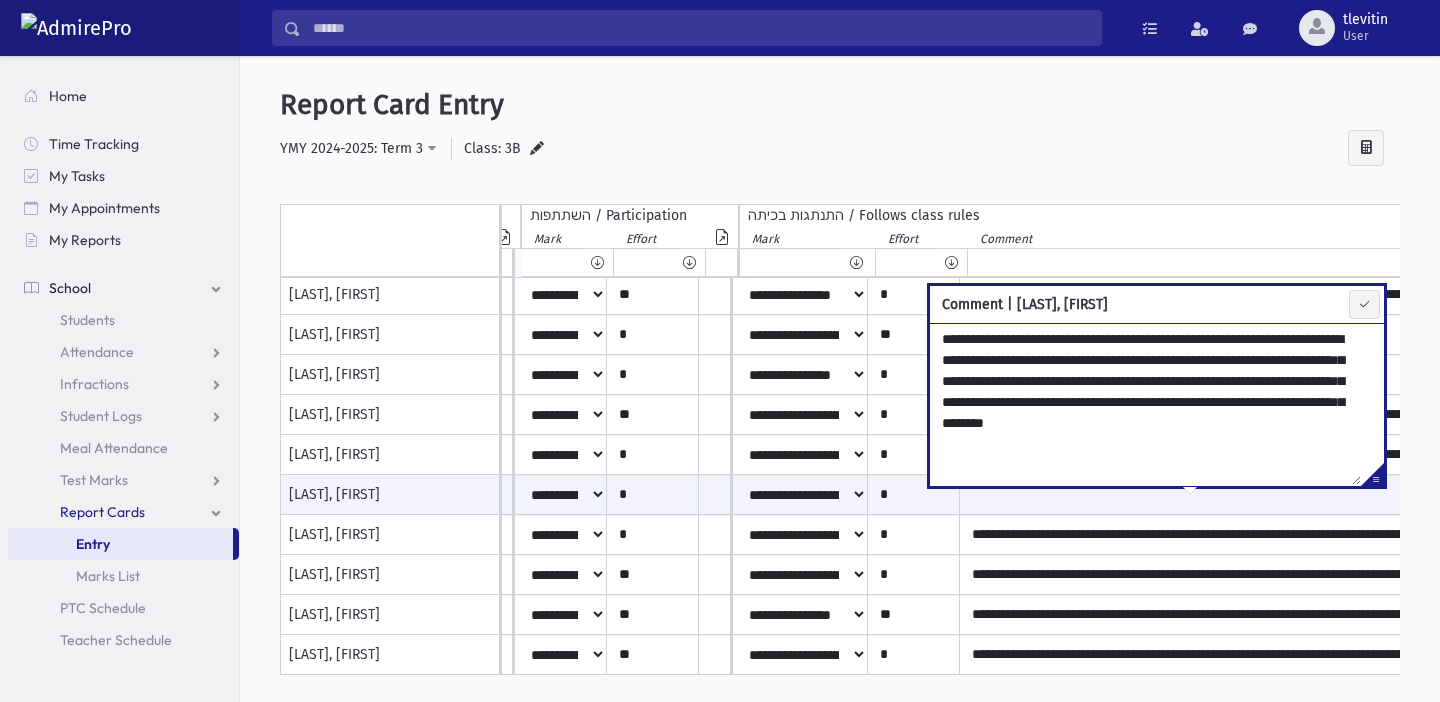 click on "**********" at bounding box center (1145, 404) 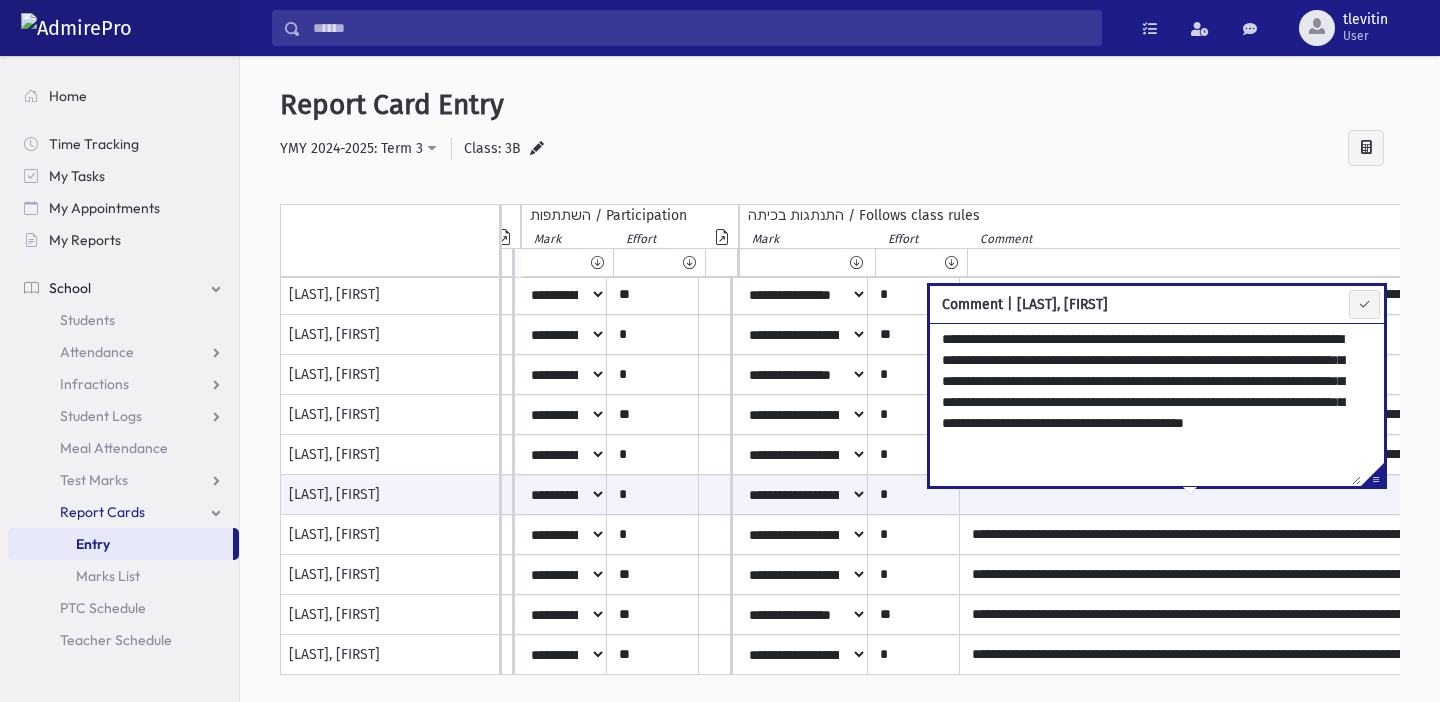 click on "**********" at bounding box center (1145, 404) 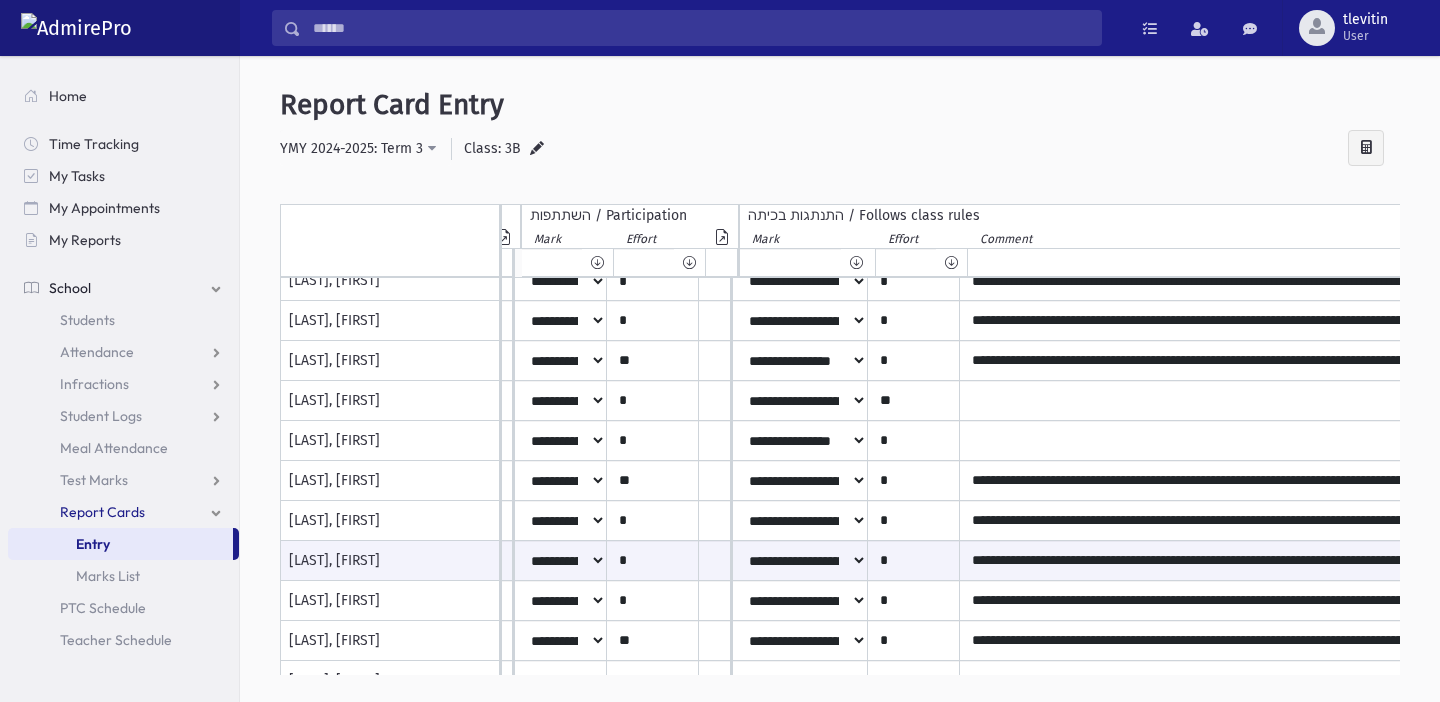scroll, scrollTop: 13, scrollLeft: 2550, axis: both 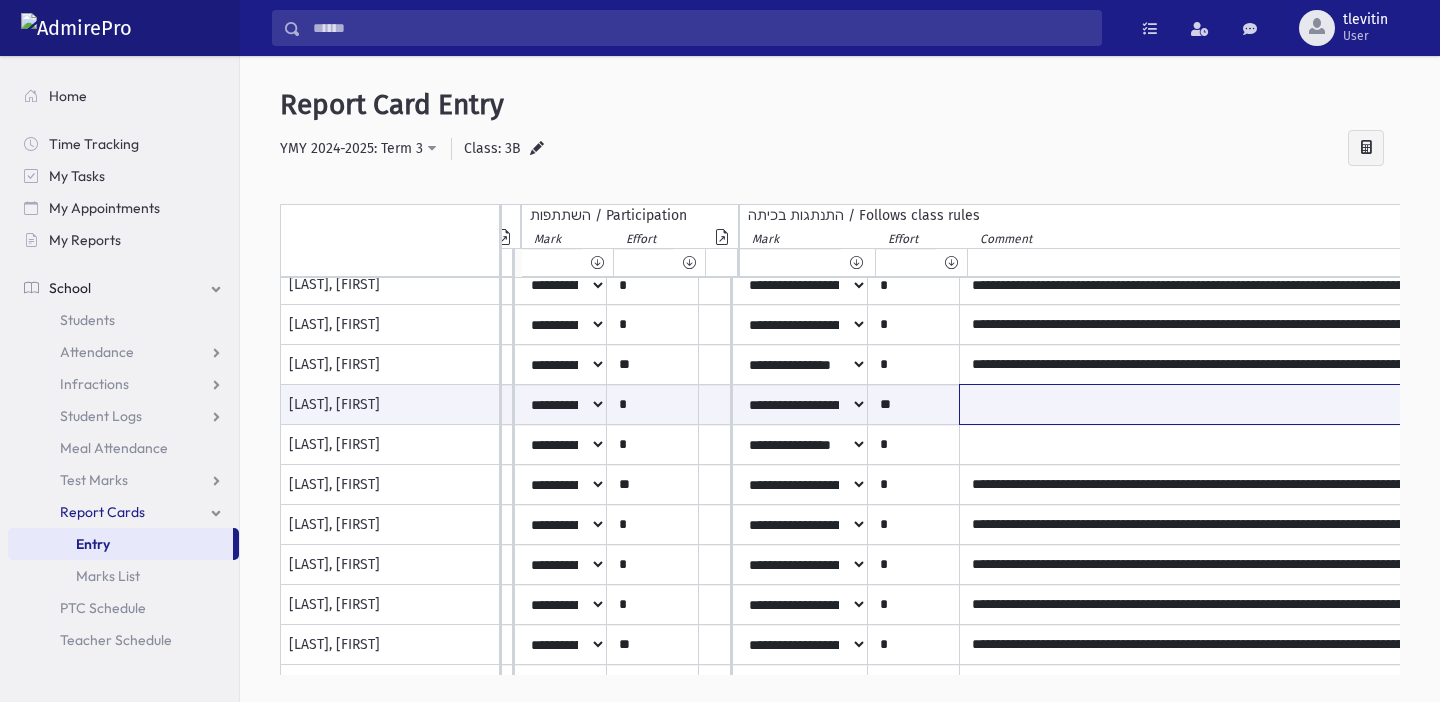 click at bounding box center (1190, 404) 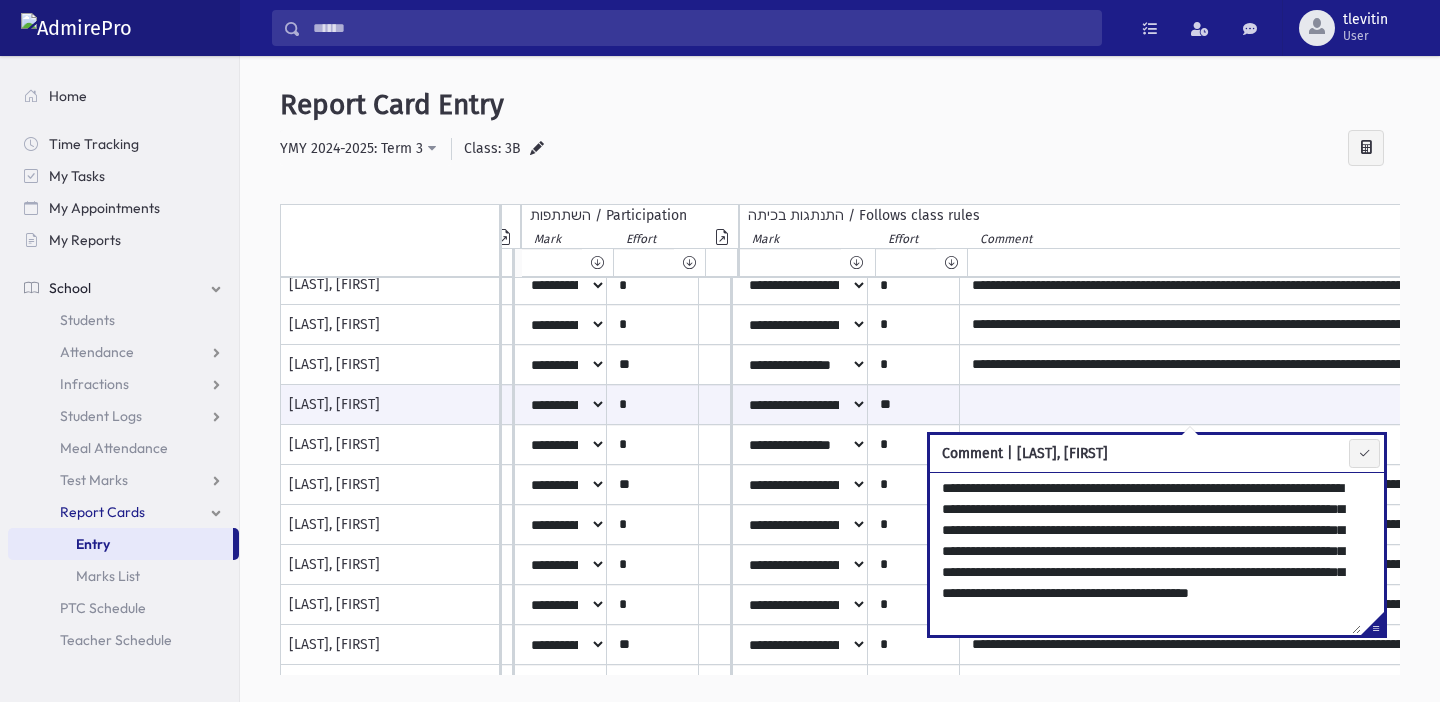 scroll, scrollTop: 9, scrollLeft: 0, axis: vertical 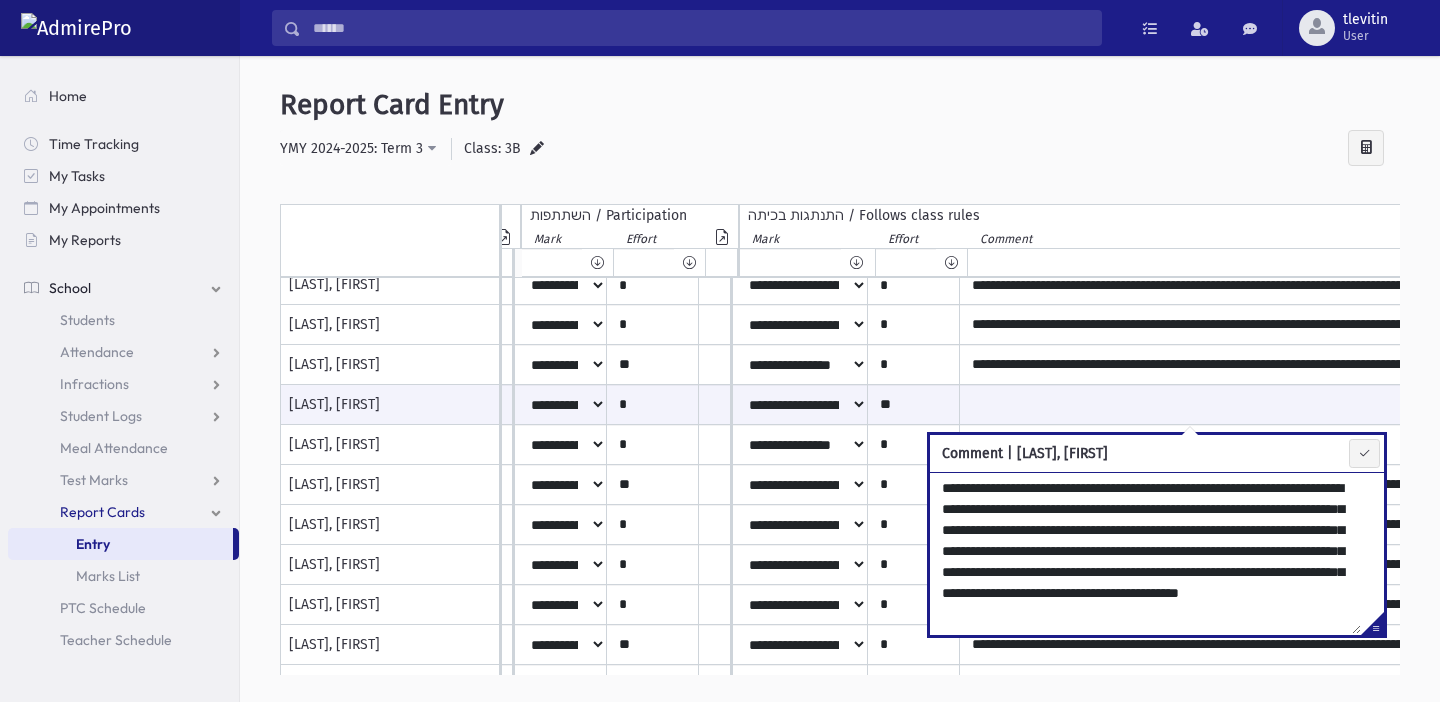 click on "**********" at bounding box center (1145, 553) 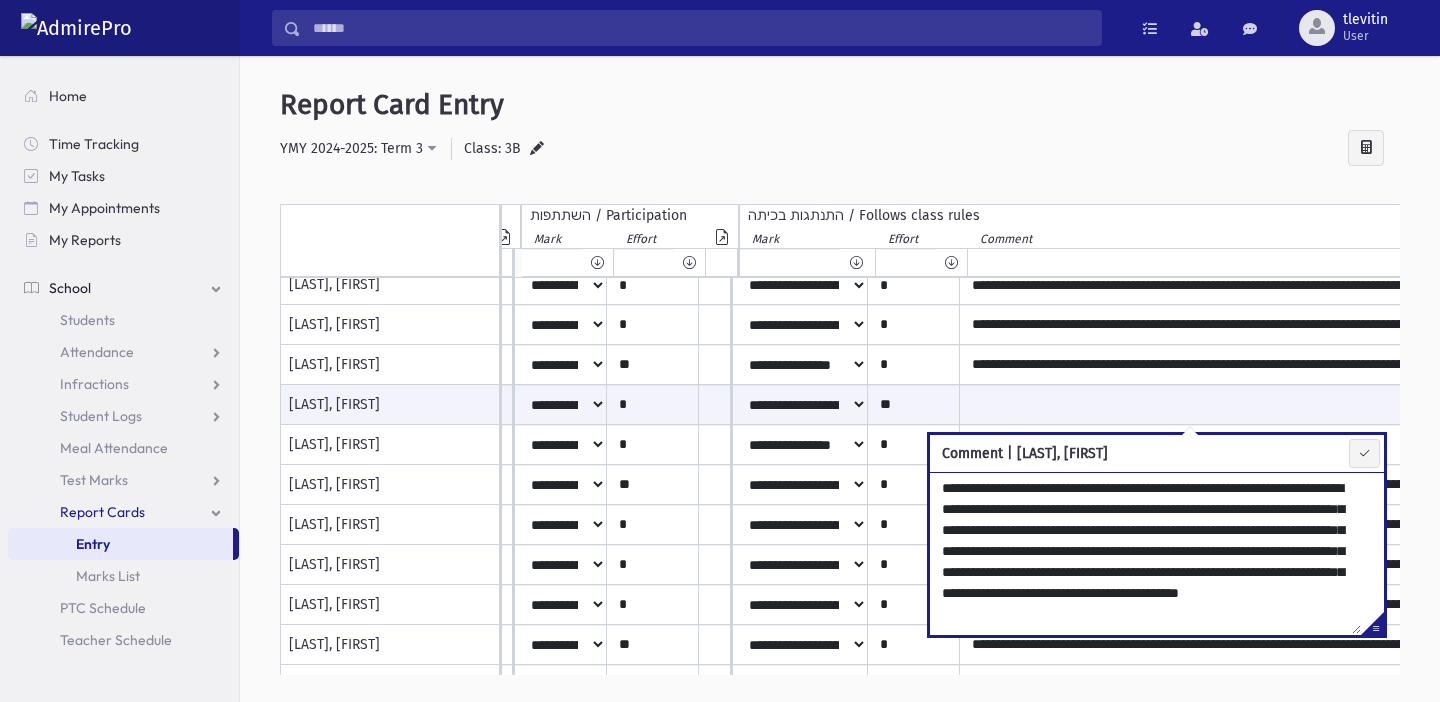 scroll, scrollTop: 18, scrollLeft: 0, axis: vertical 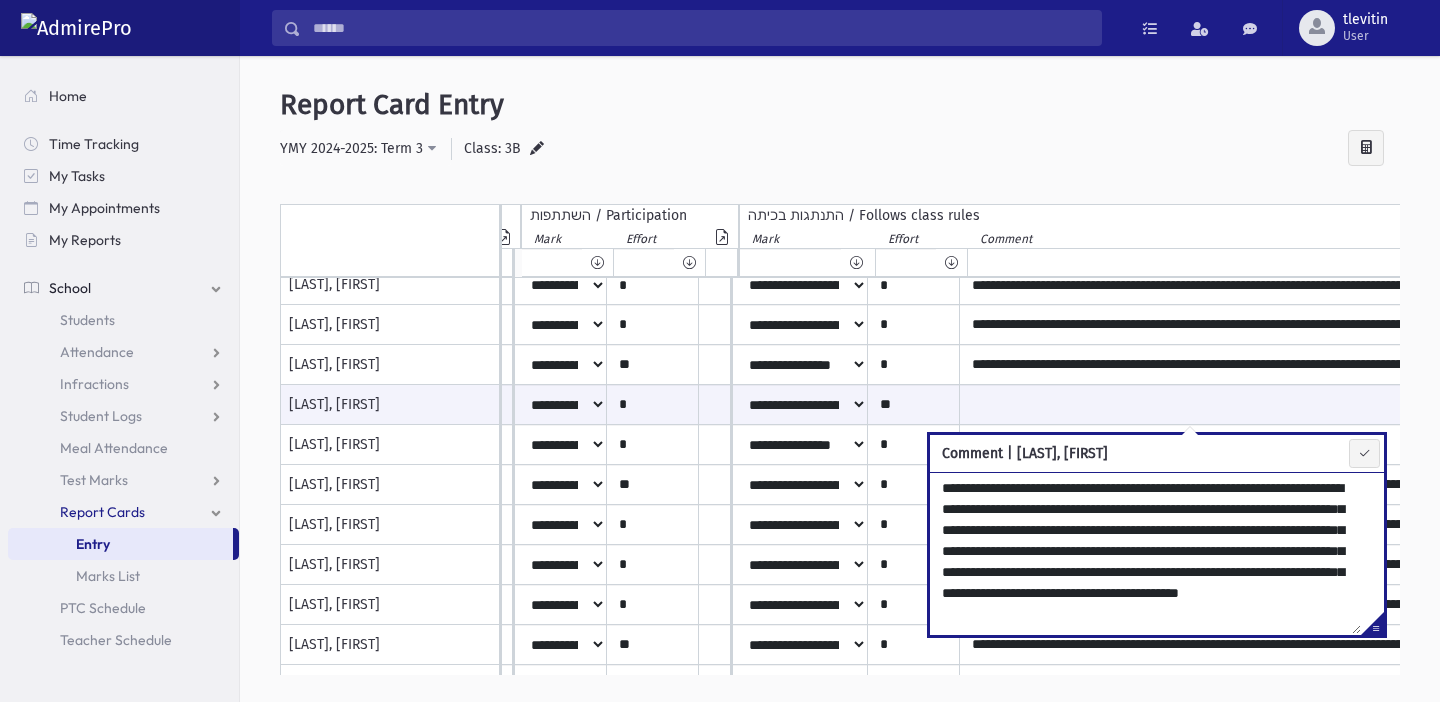 click on "**********" at bounding box center [1145, 553] 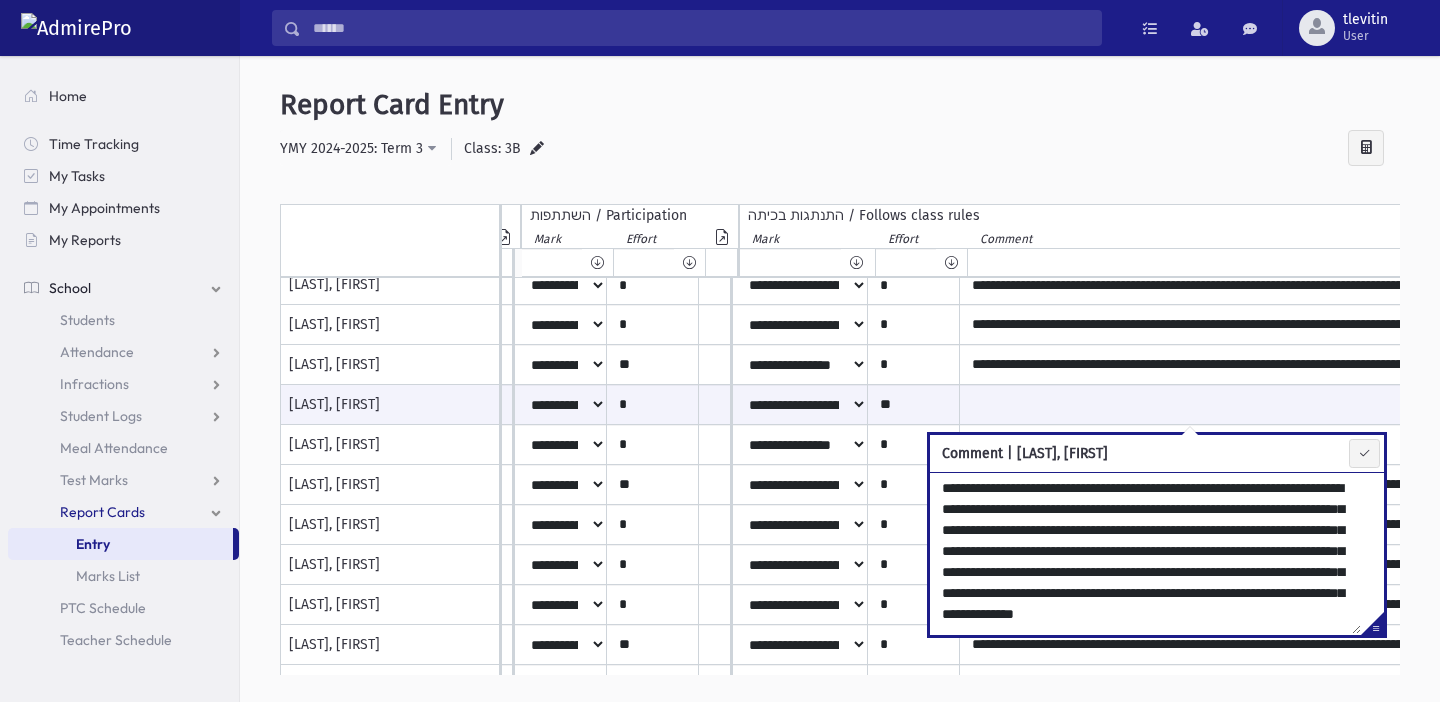 click on "**********" at bounding box center [1145, 553] 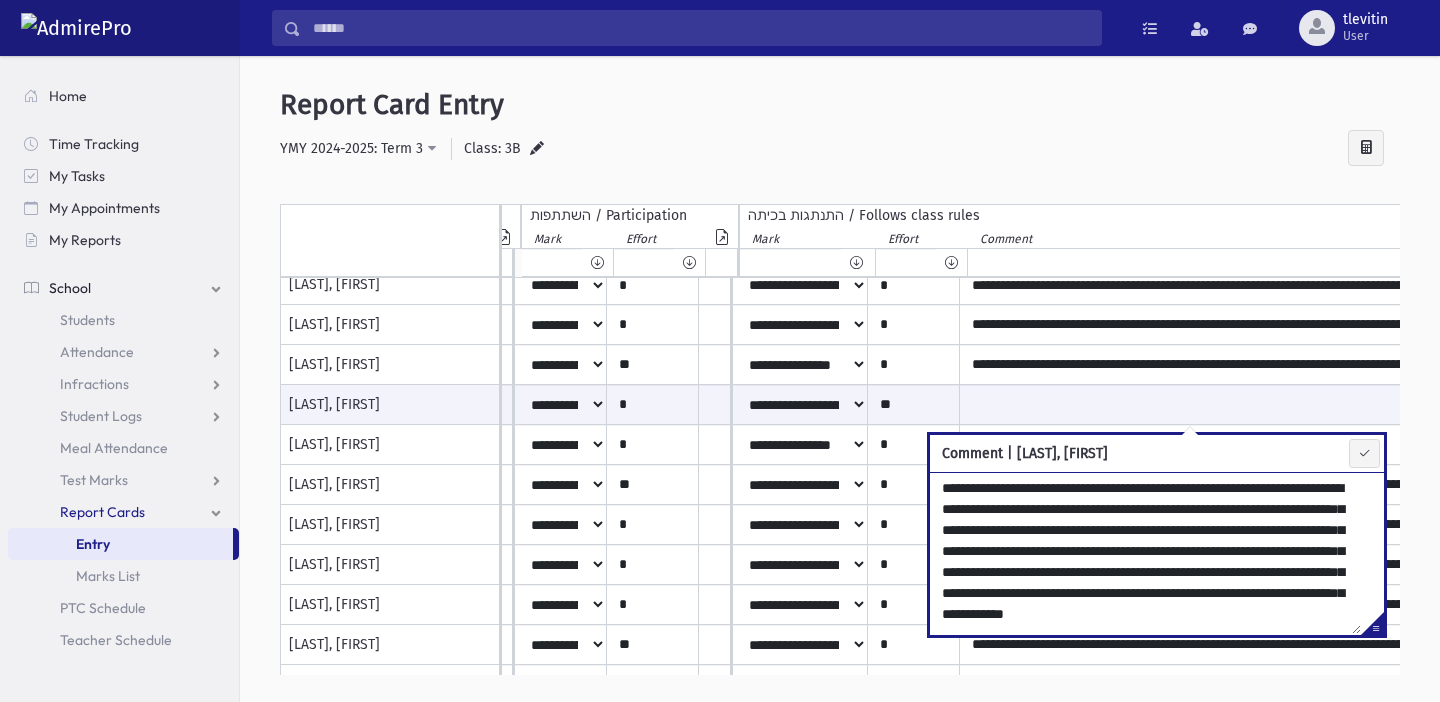 click on "**********" at bounding box center [1145, 553] 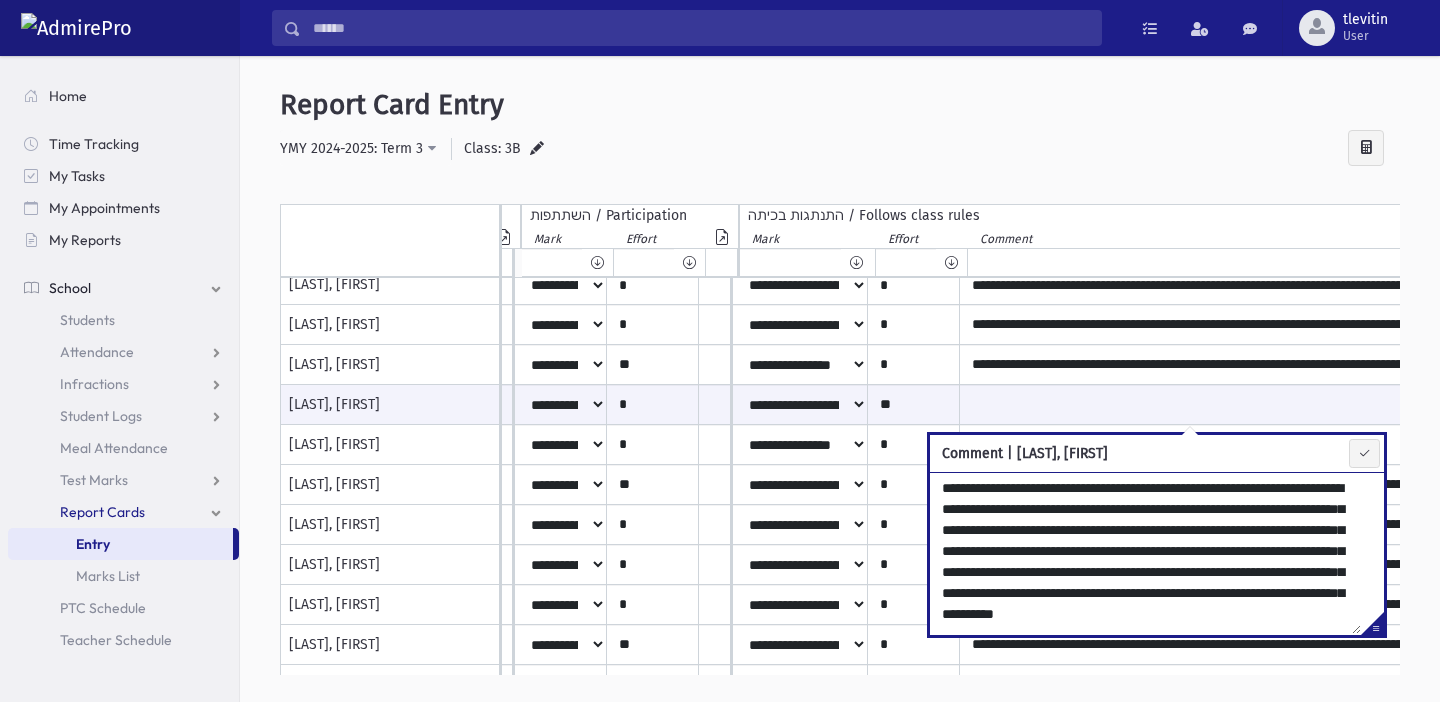 click on "**********" at bounding box center (1145, 553) 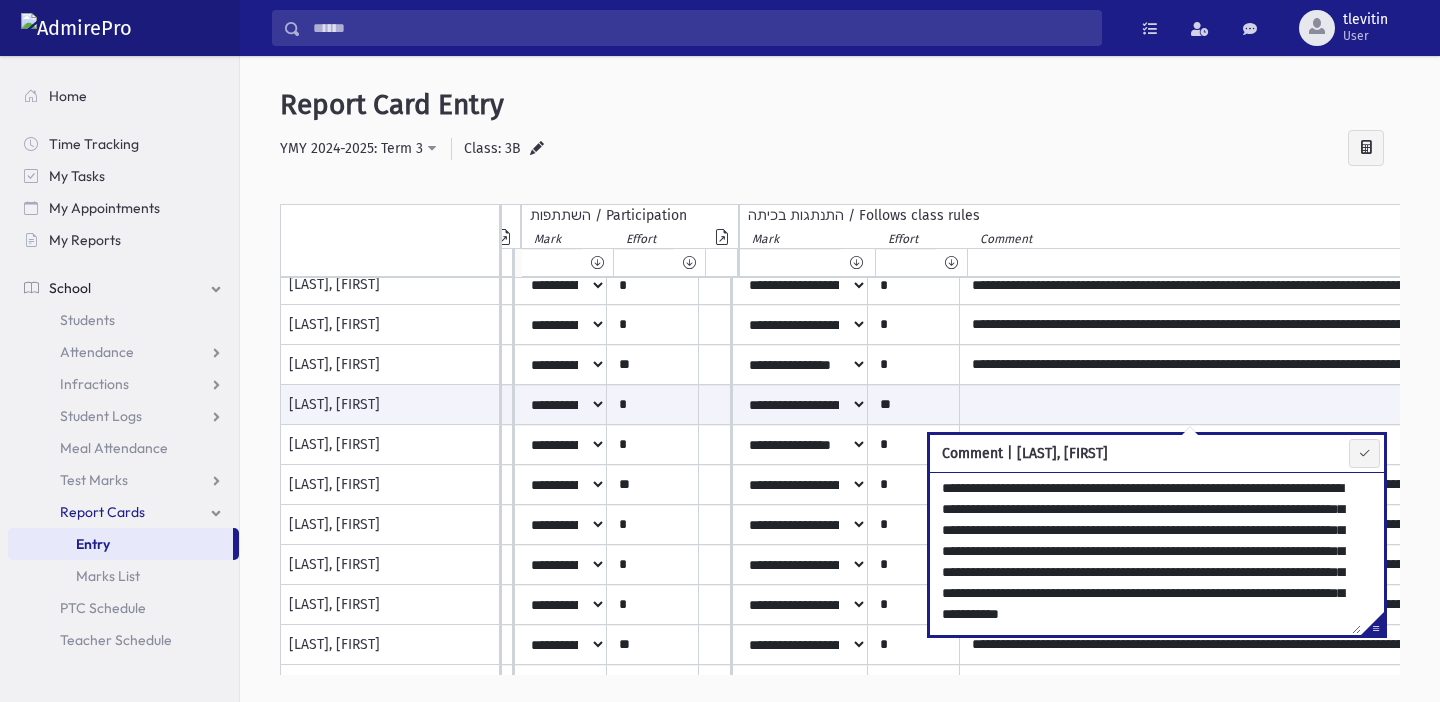 click on "**********" at bounding box center (1145, 553) 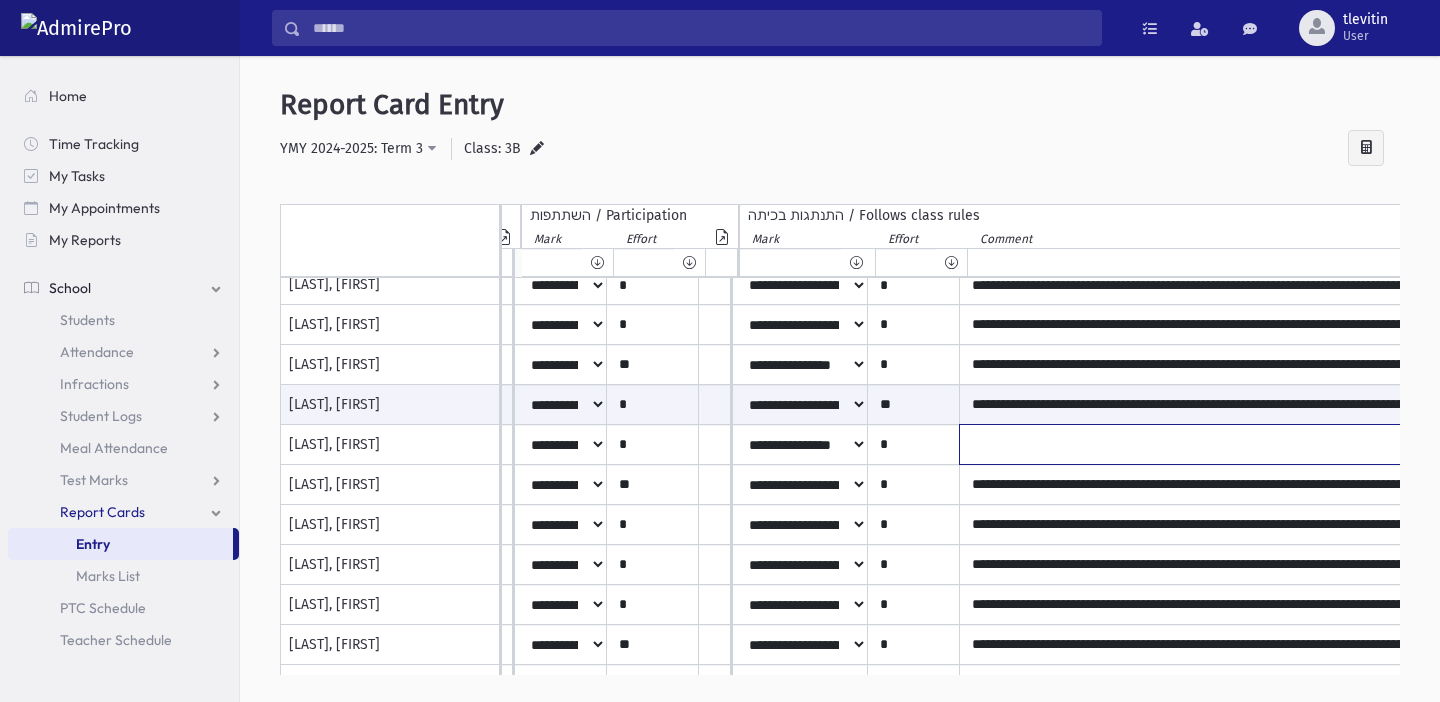 click at bounding box center [1190, 444] 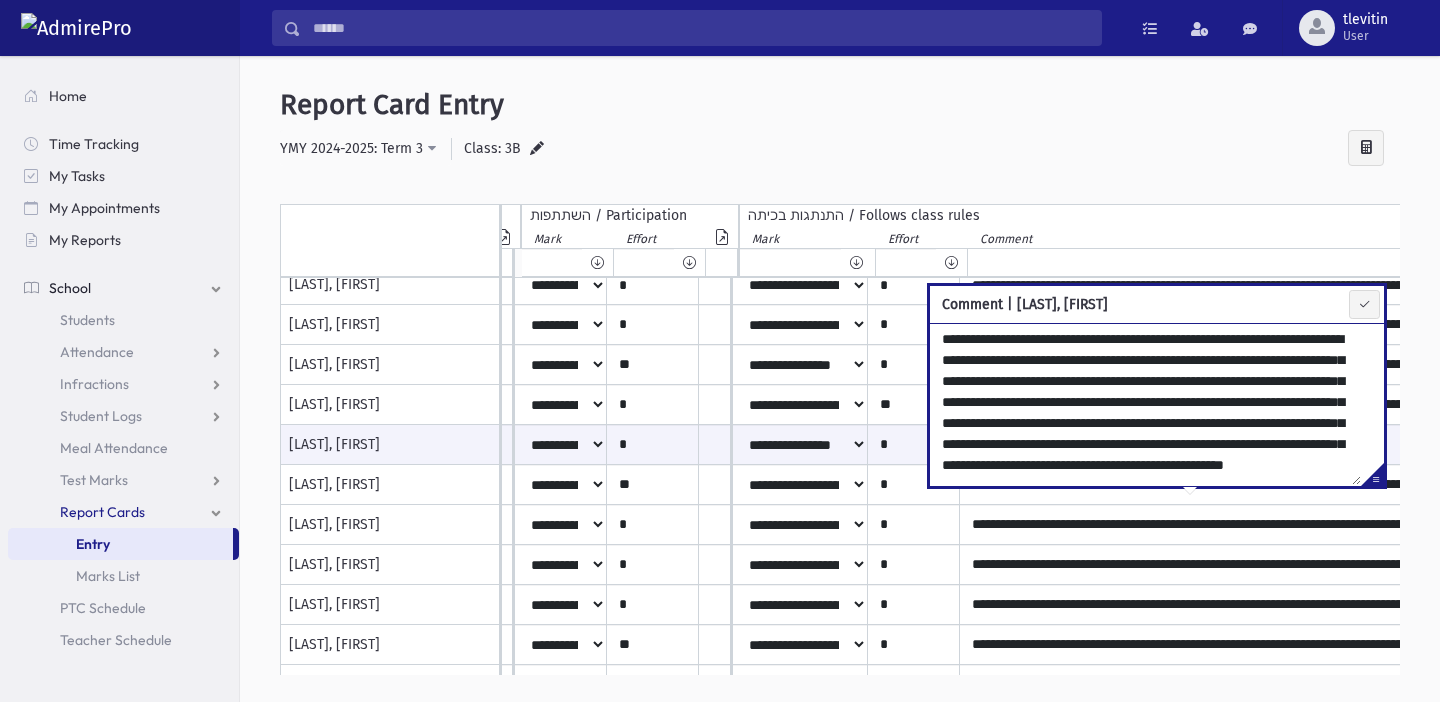 scroll, scrollTop: 0, scrollLeft: 0, axis: both 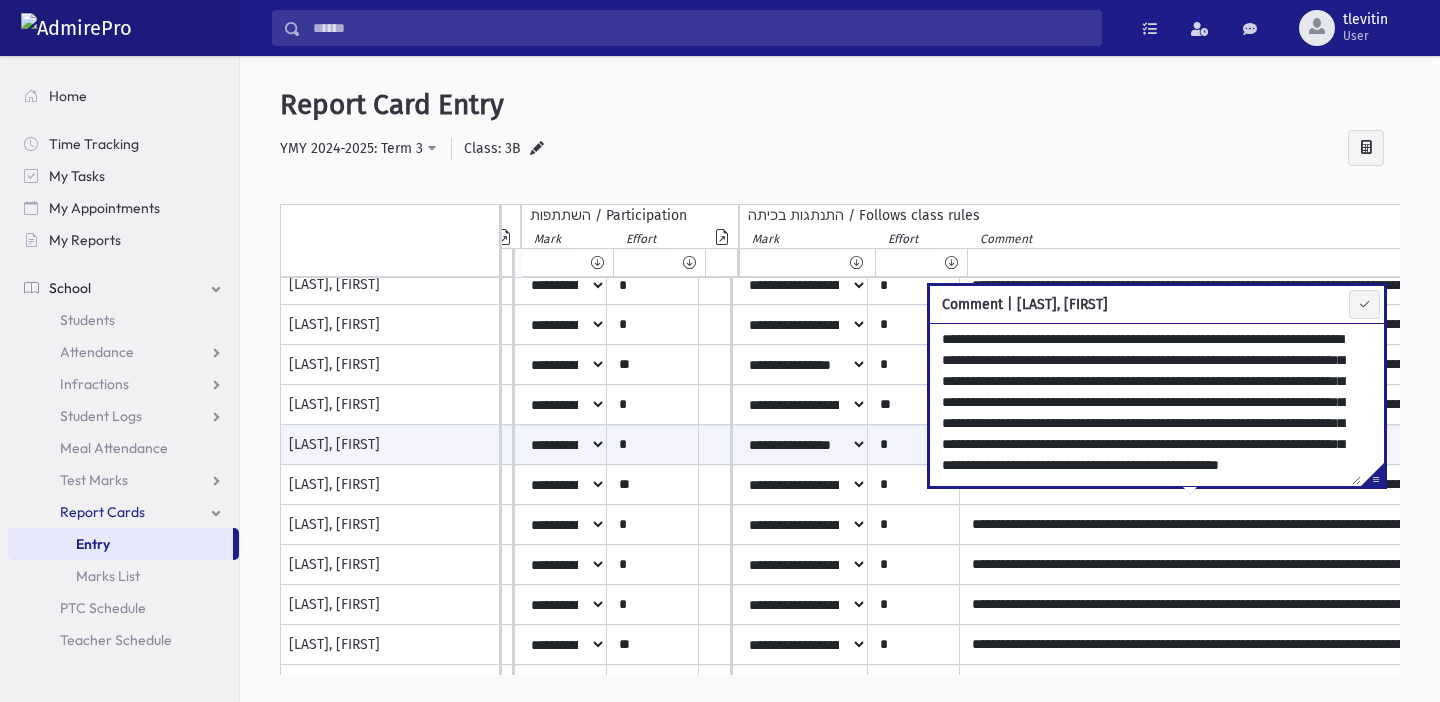 click on "**********" at bounding box center [1145, 404] 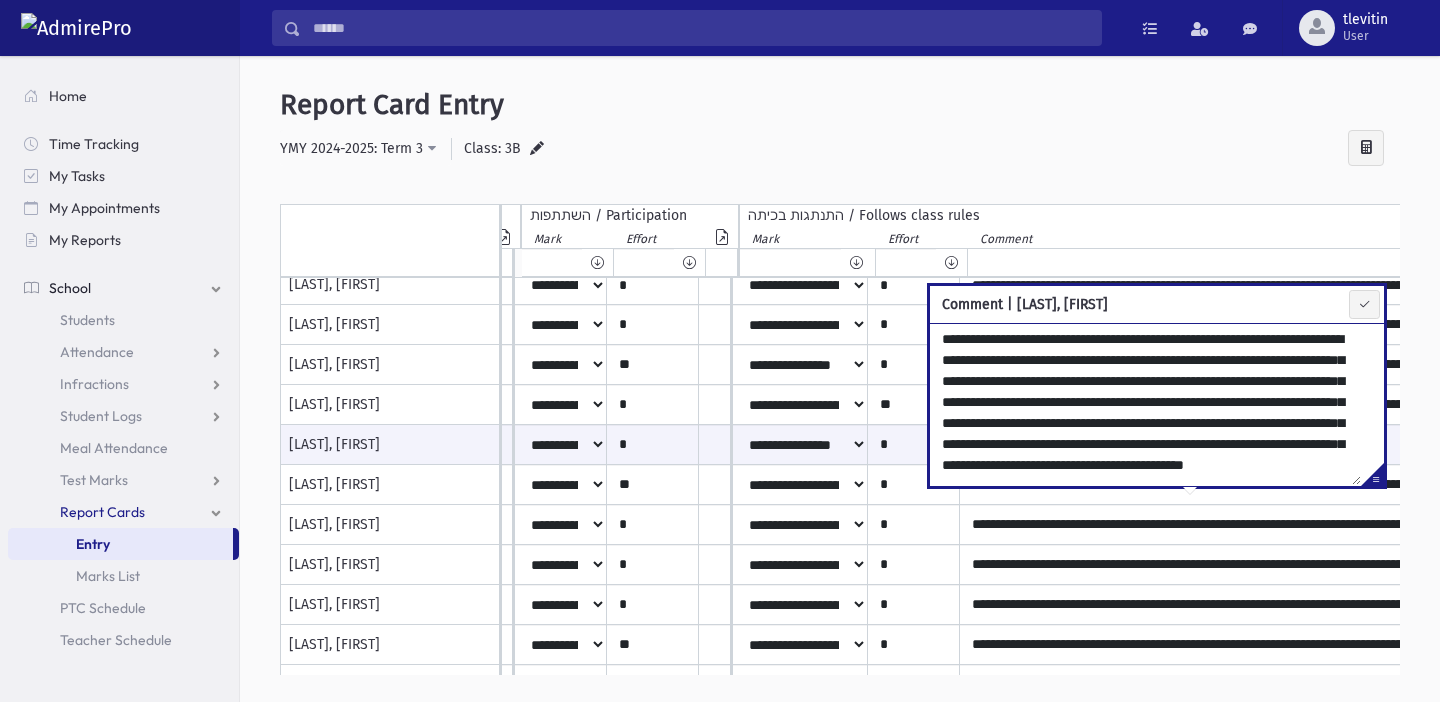 click on "**********" at bounding box center (1145, 404) 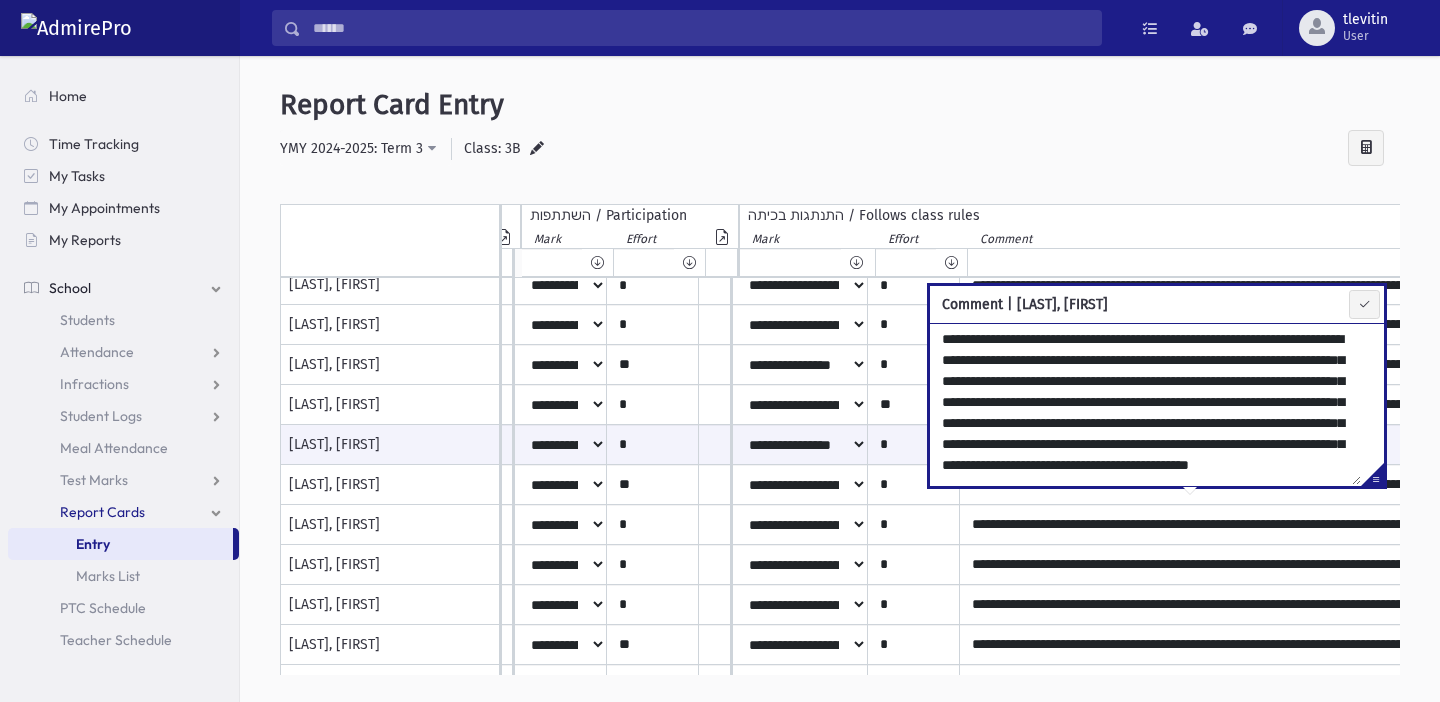 click on "**********" at bounding box center [1145, 404] 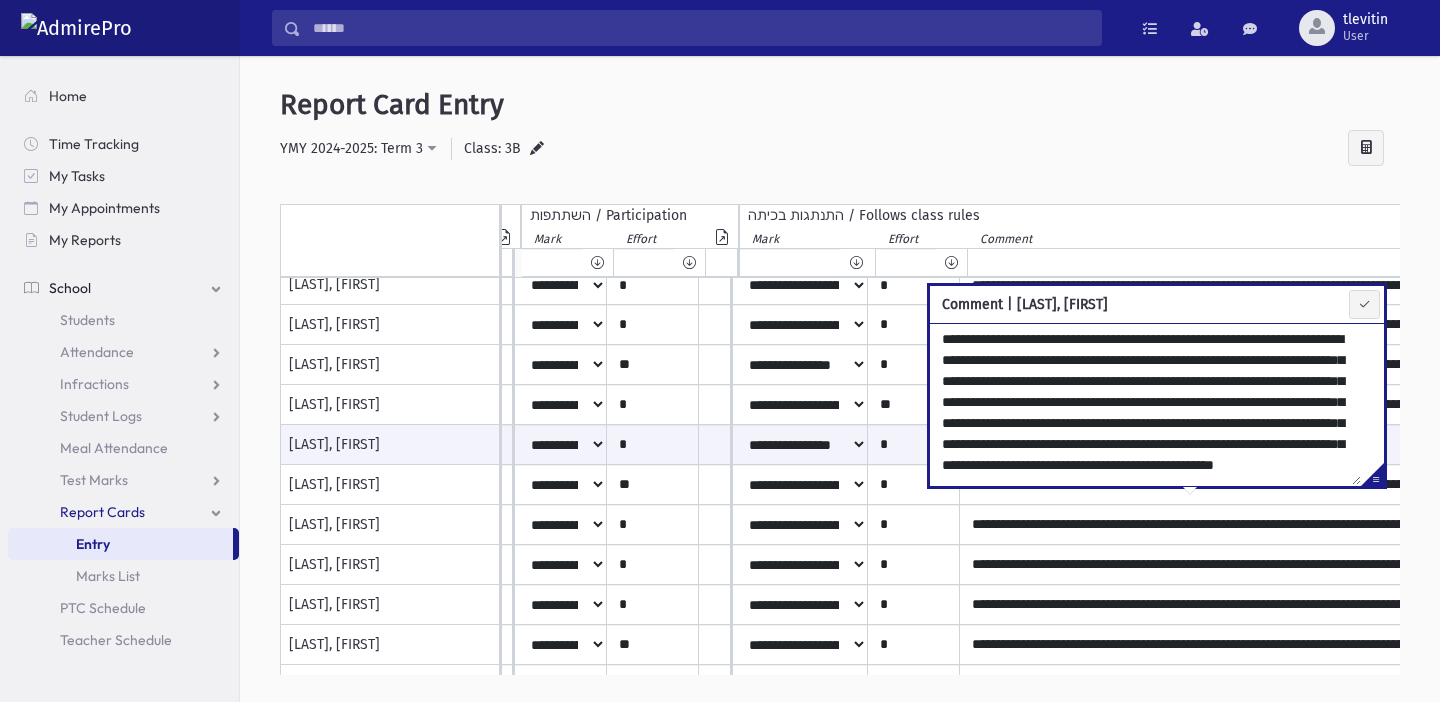 scroll, scrollTop: 4, scrollLeft: 0, axis: vertical 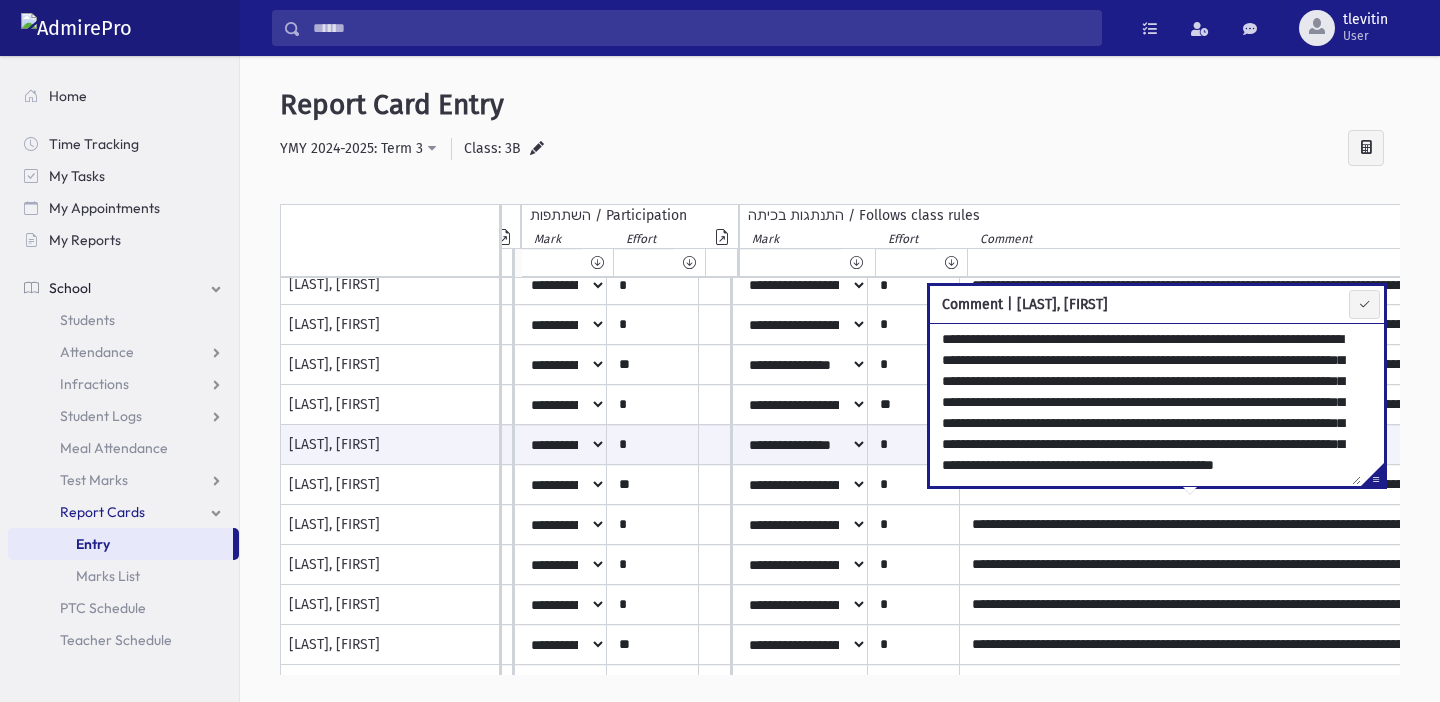 click on "**********" at bounding box center (1145, 404) 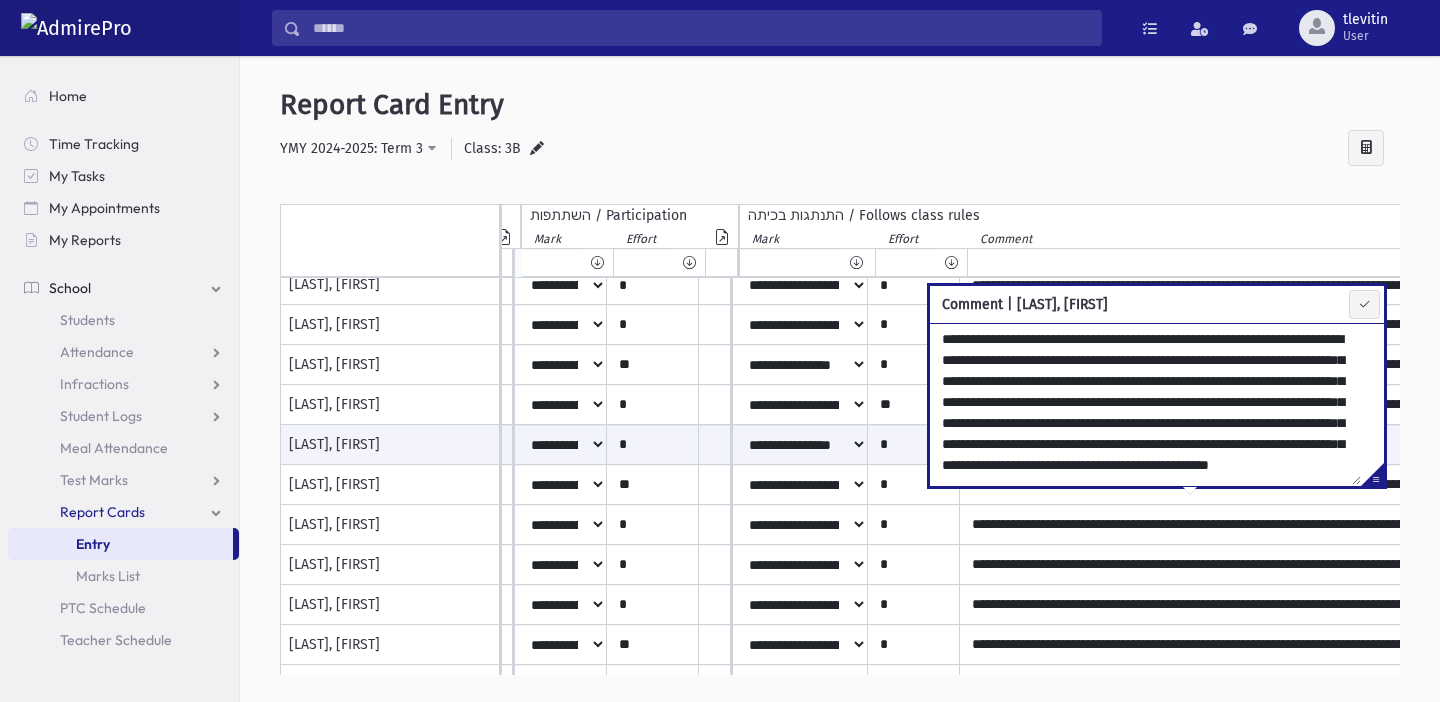 drag, startPoint x: 1234, startPoint y: 376, endPoint x: 991, endPoint y: 401, distance: 244.28262 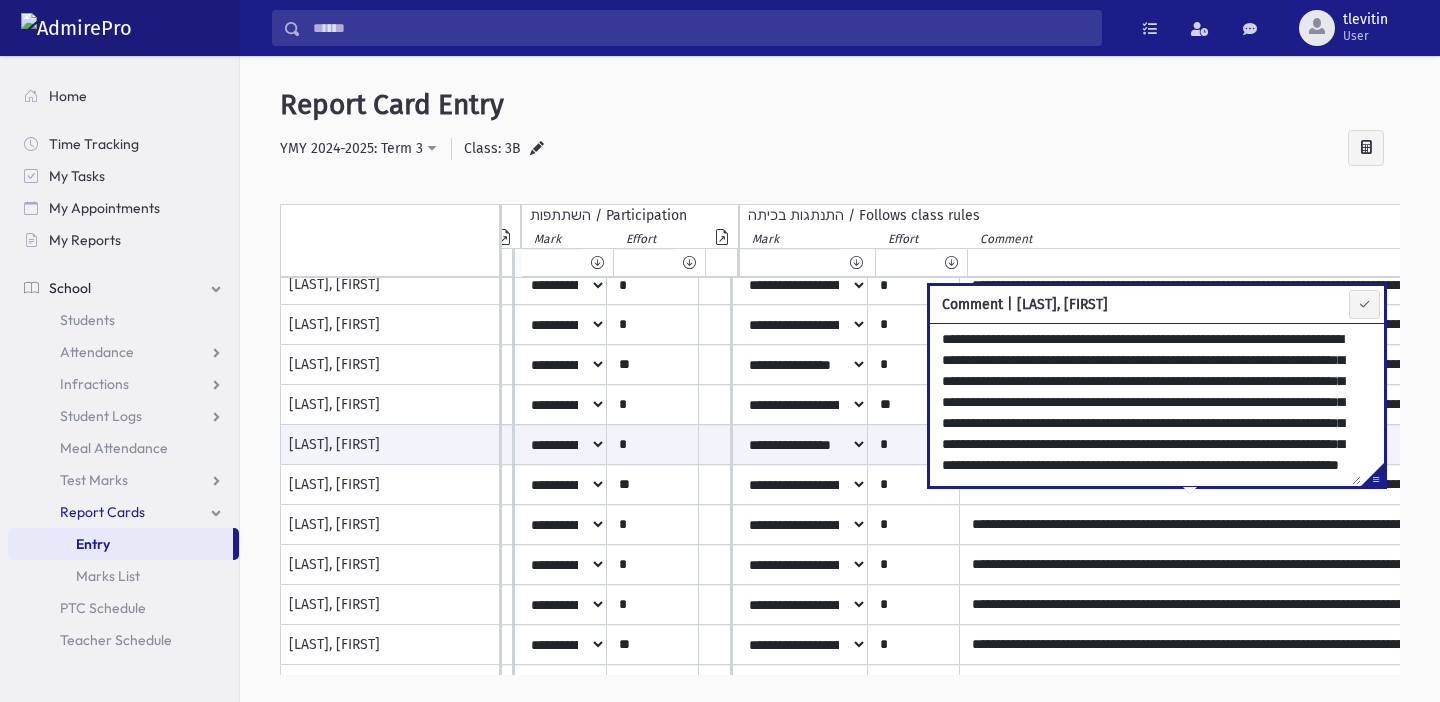click on "**********" at bounding box center (1145, 404) 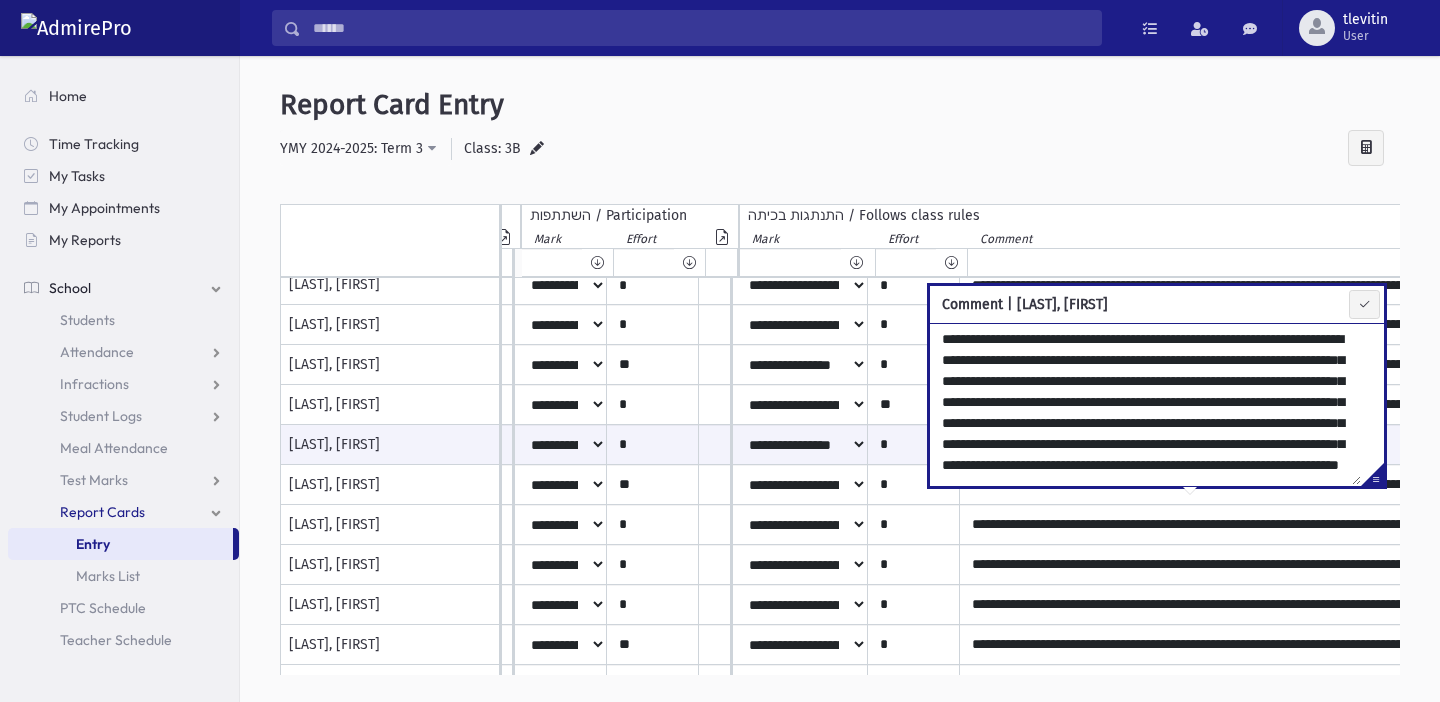 drag, startPoint x: 1126, startPoint y: 422, endPoint x: 1185, endPoint y: 403, distance: 61.983868 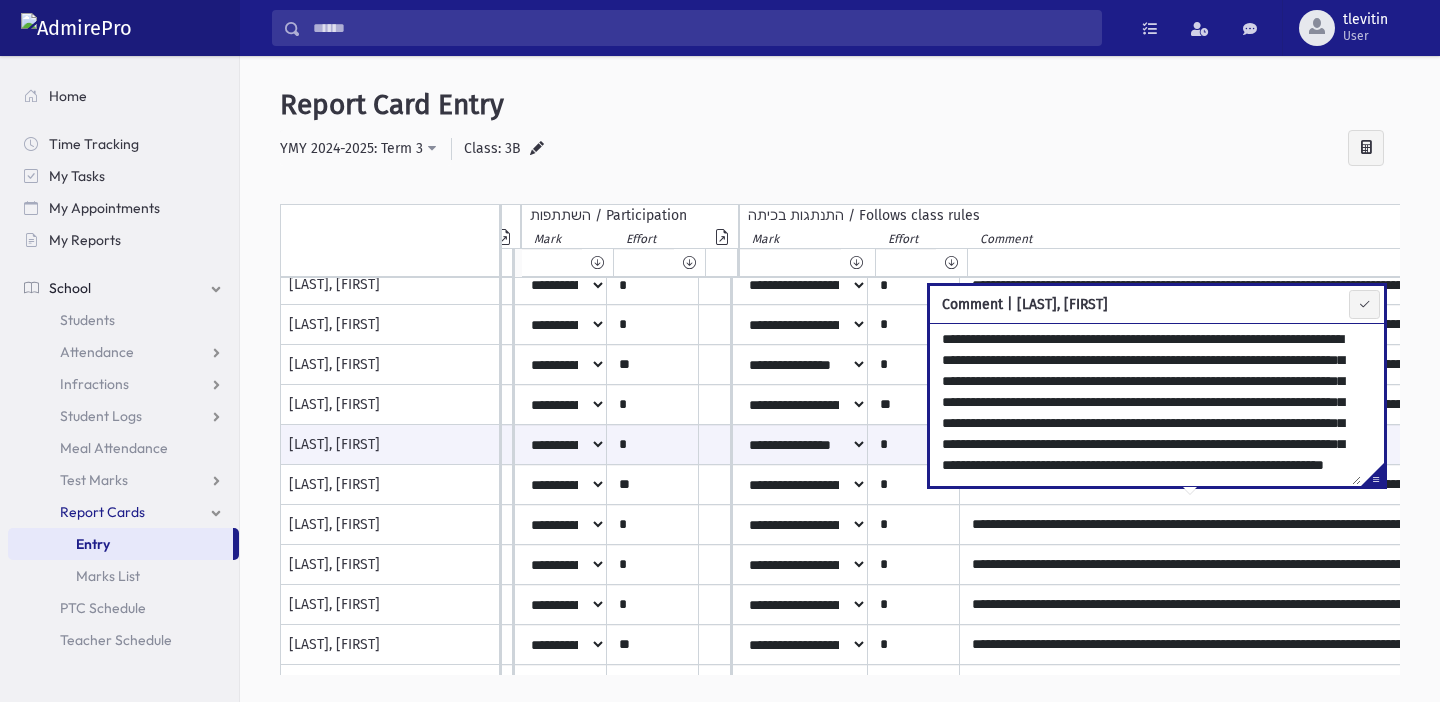 scroll, scrollTop: 60, scrollLeft: 0, axis: vertical 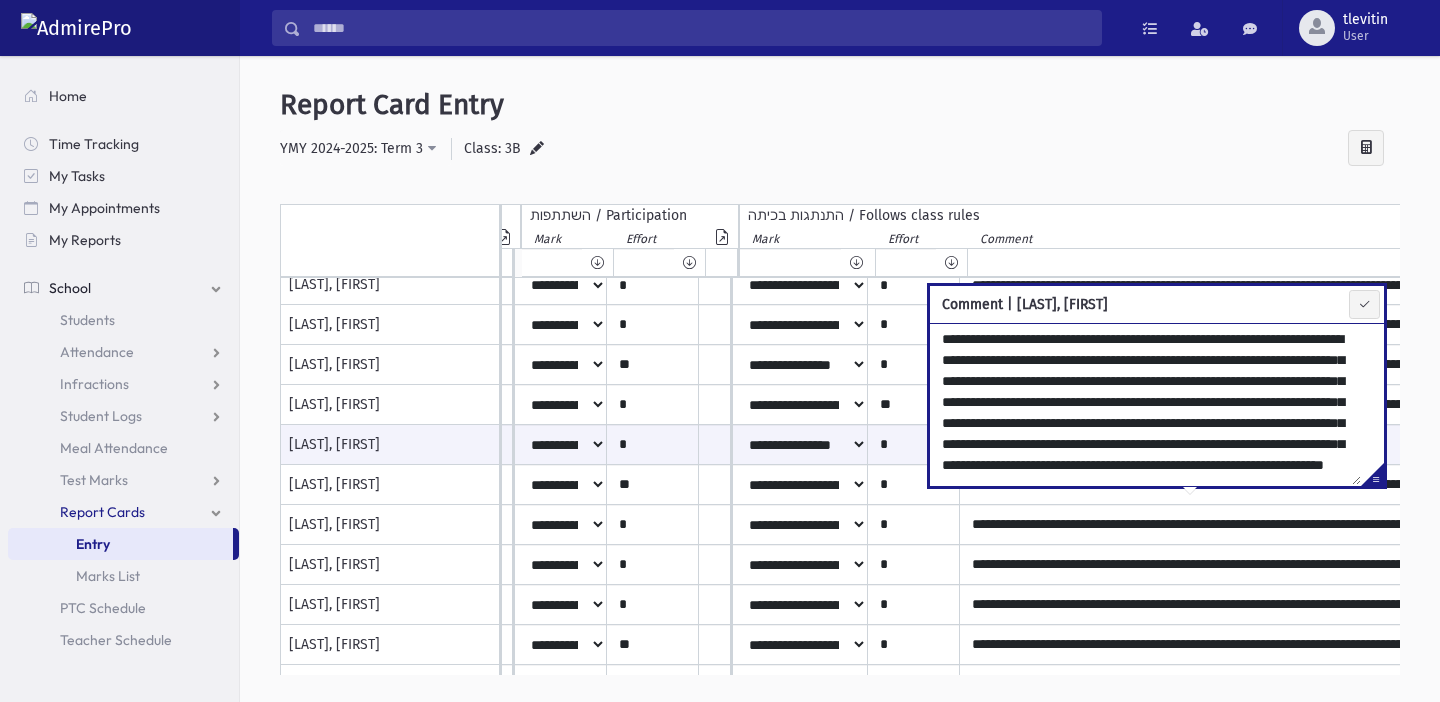 drag, startPoint x: 1269, startPoint y: 383, endPoint x: 1074, endPoint y: 428, distance: 200.12495 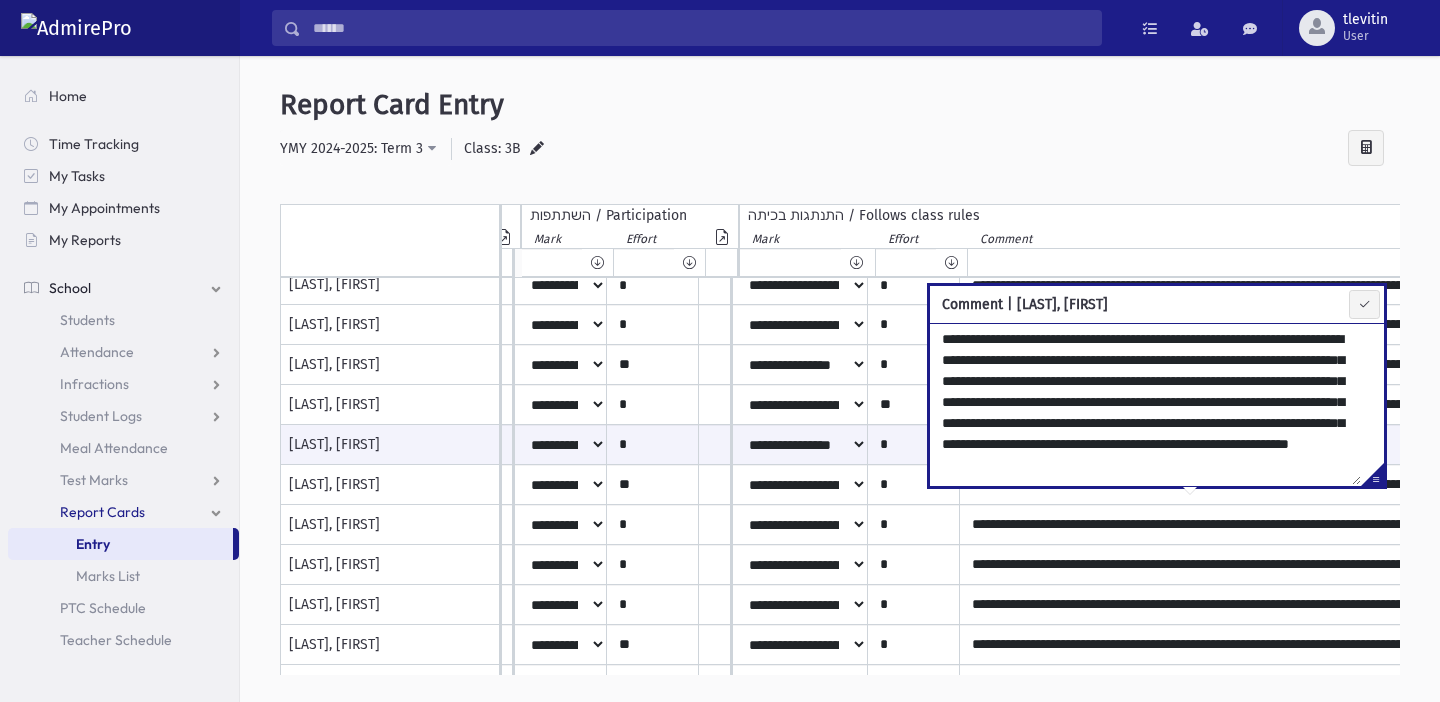 scroll, scrollTop: 18, scrollLeft: 0, axis: vertical 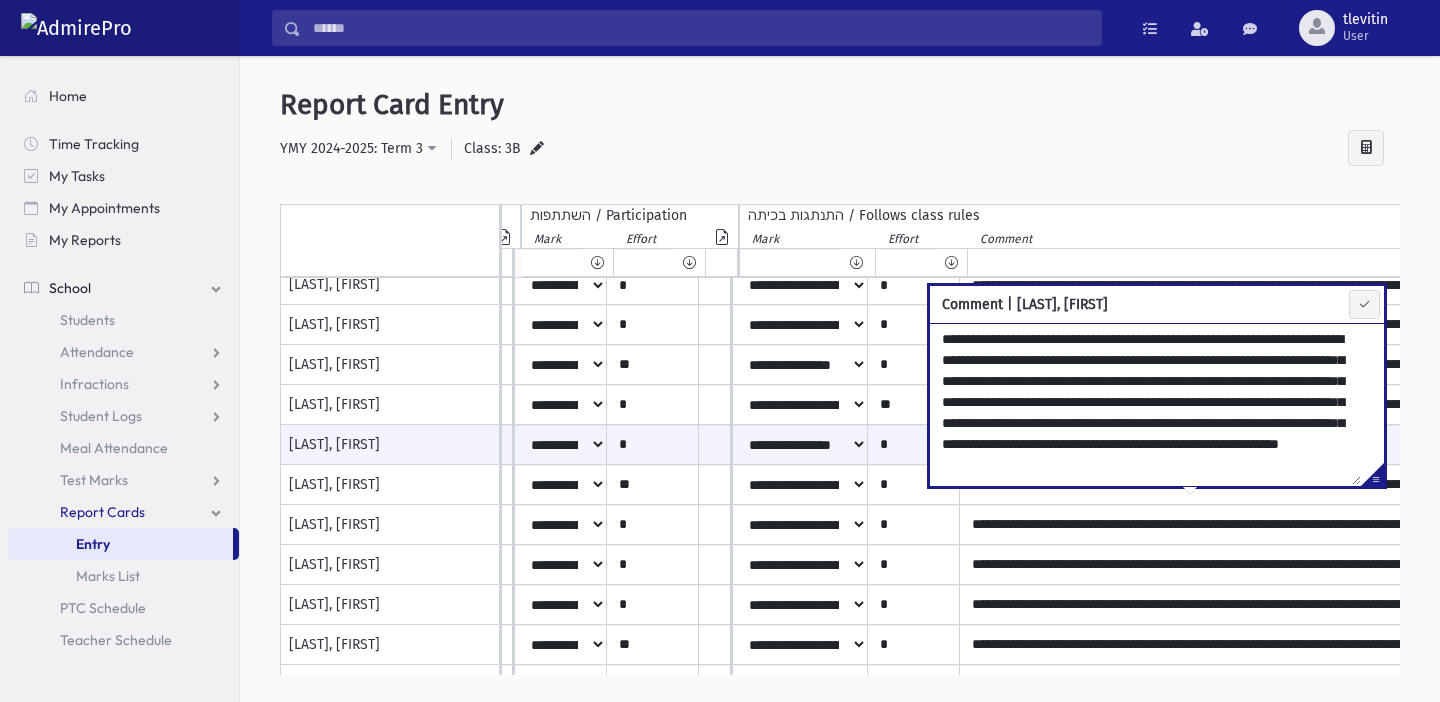 drag, startPoint x: 1059, startPoint y: 450, endPoint x: 1173, endPoint y: 454, distance: 114.07015 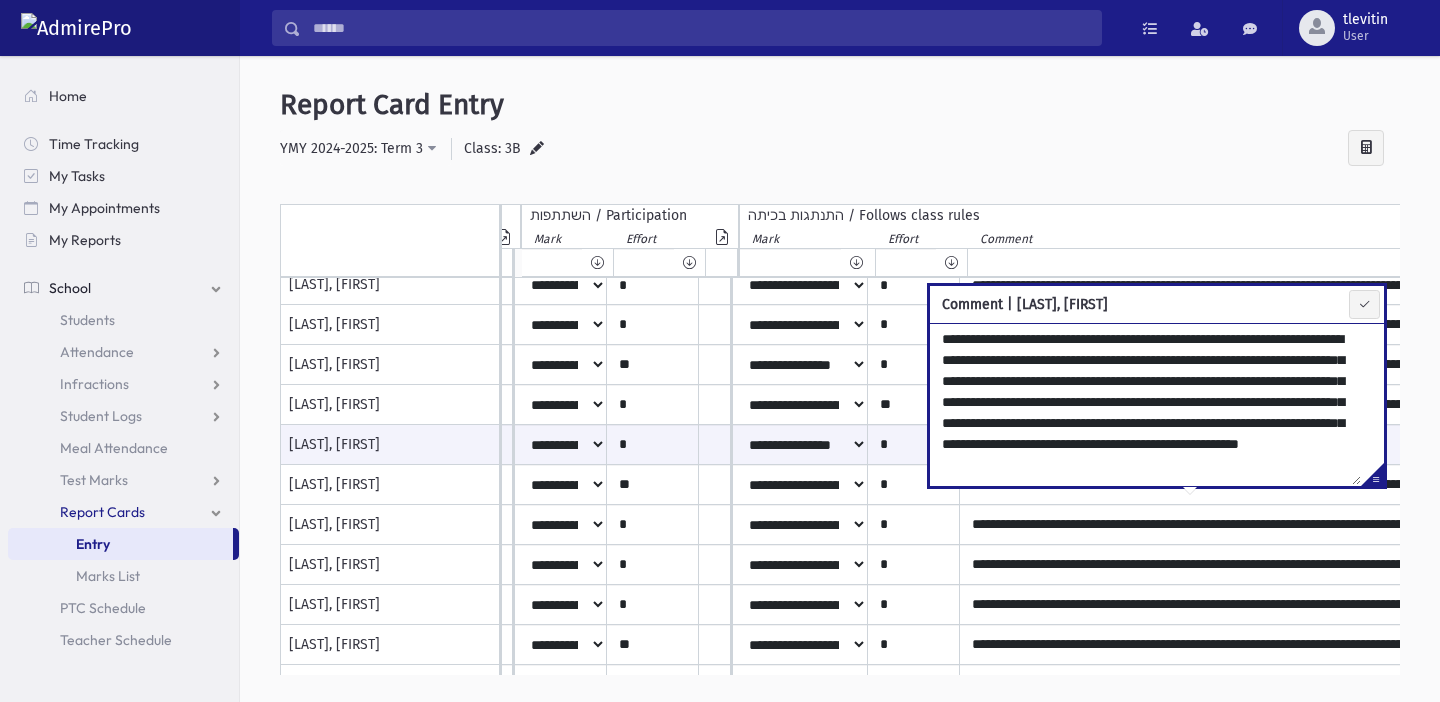 click on "**********" at bounding box center [1145, 404] 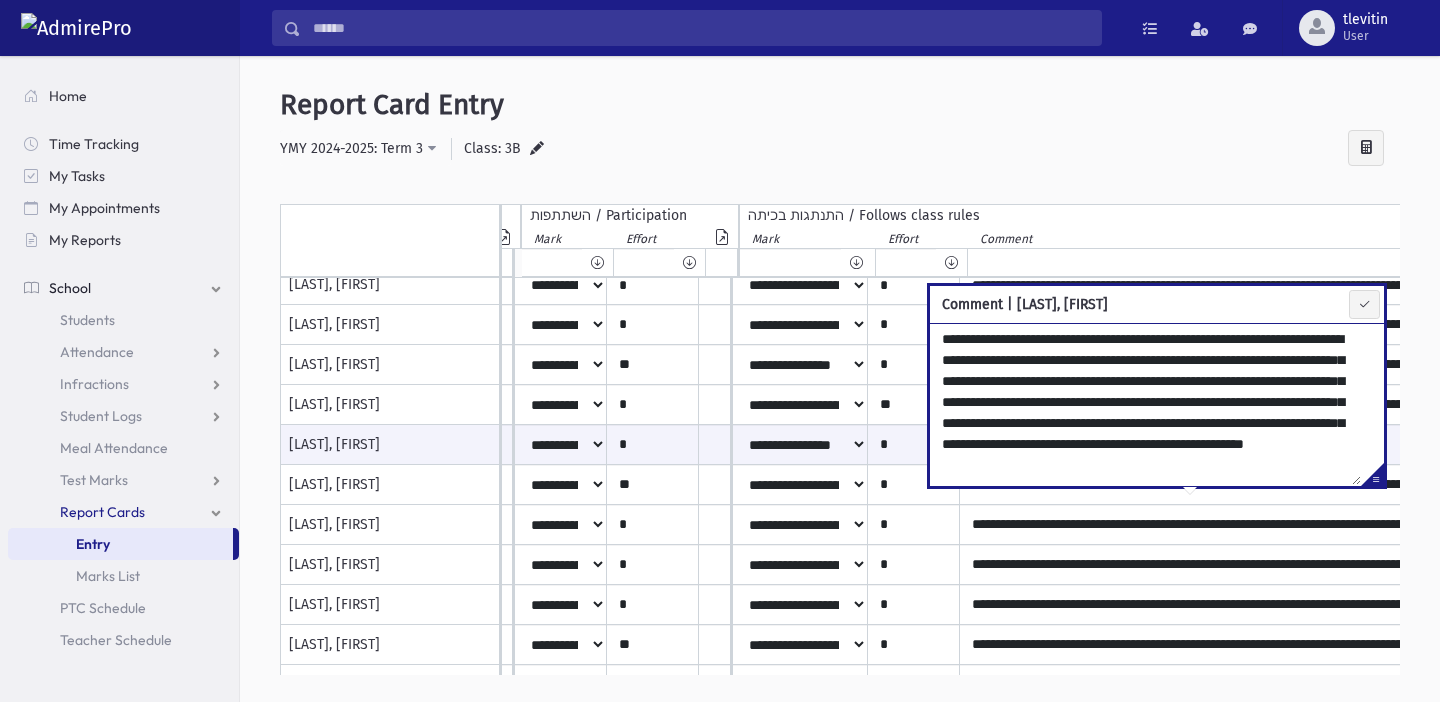 click on "**********" at bounding box center (1145, 404) 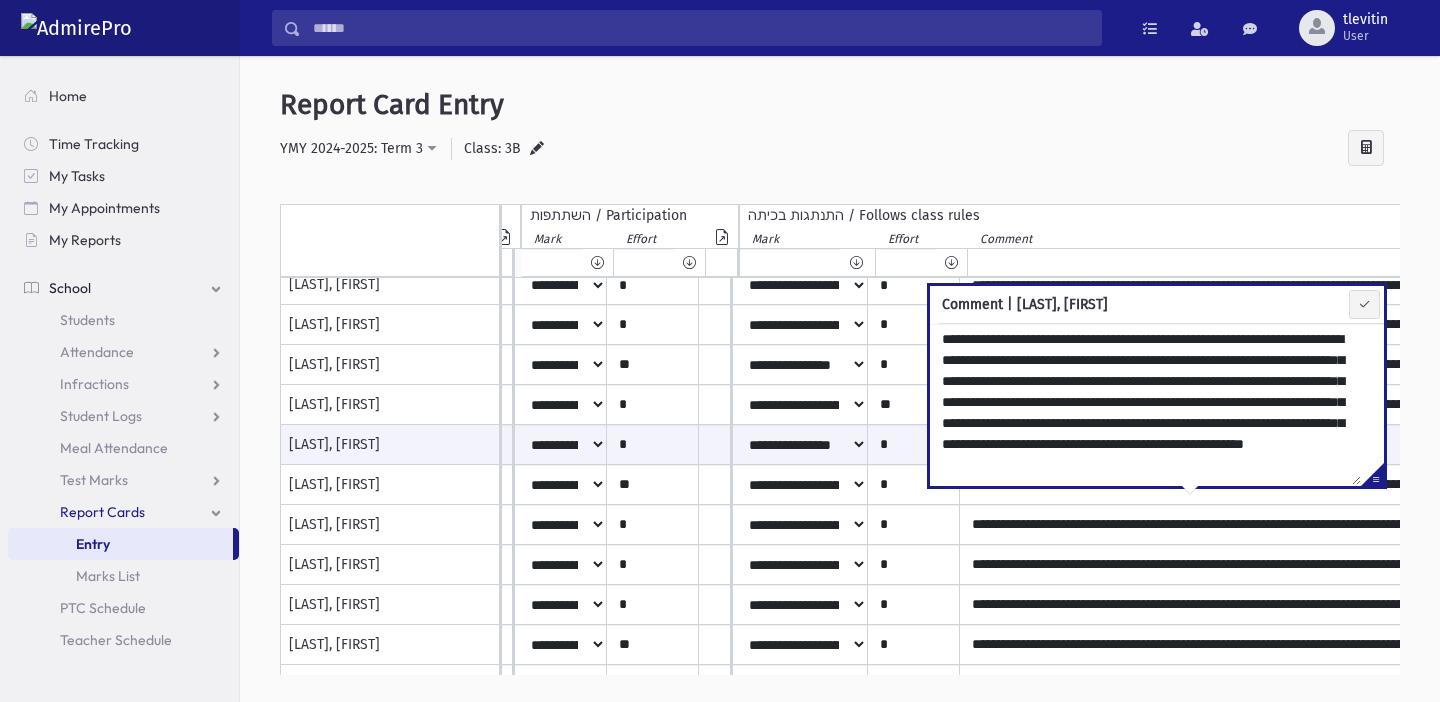 click on "**********" at bounding box center (840, 149) 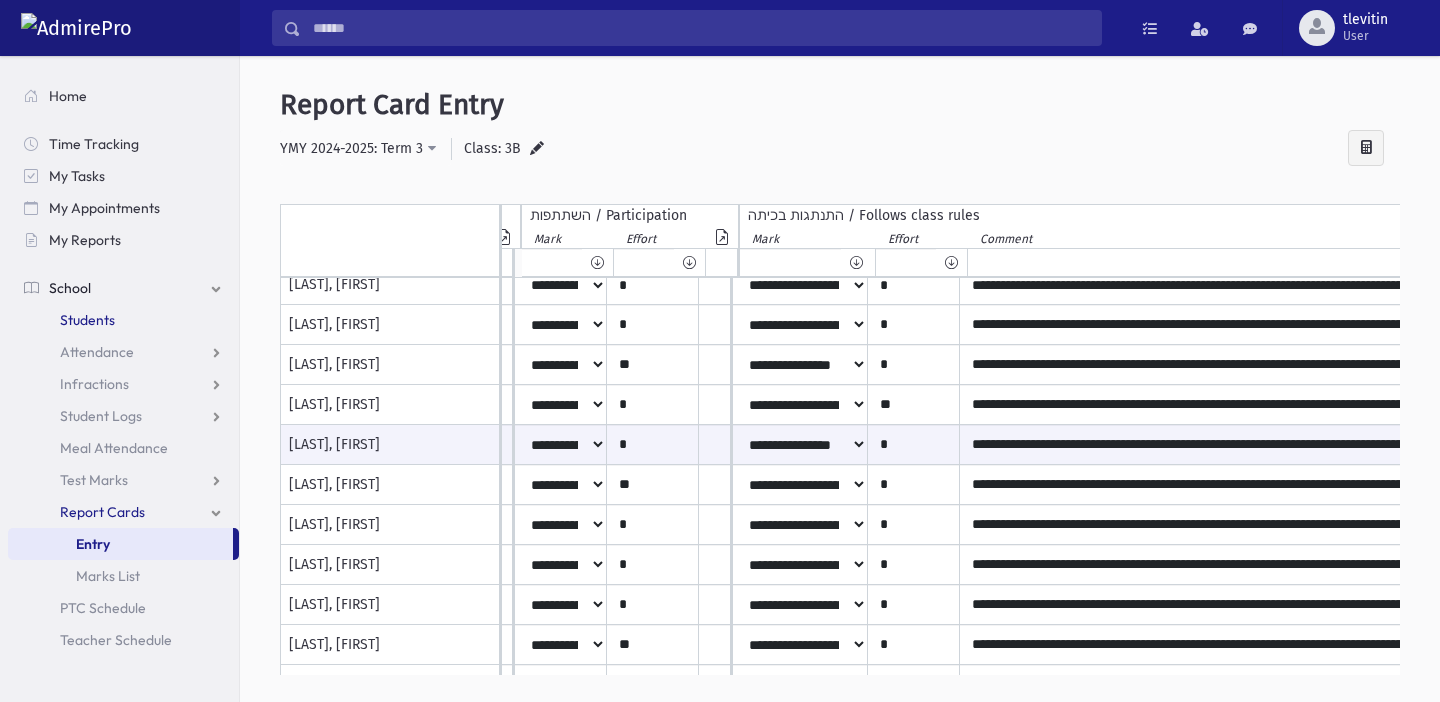 click on "Students" at bounding box center [87, 320] 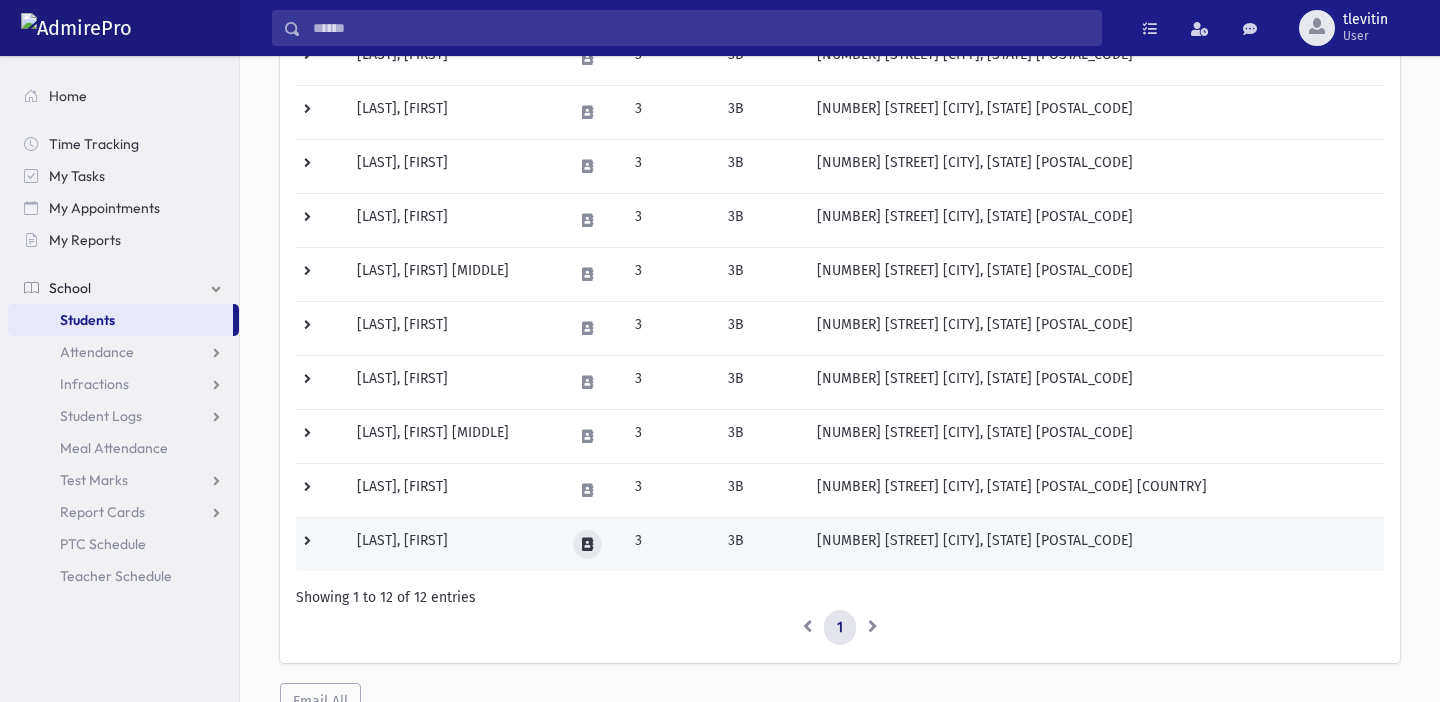 scroll, scrollTop: 421, scrollLeft: 0, axis: vertical 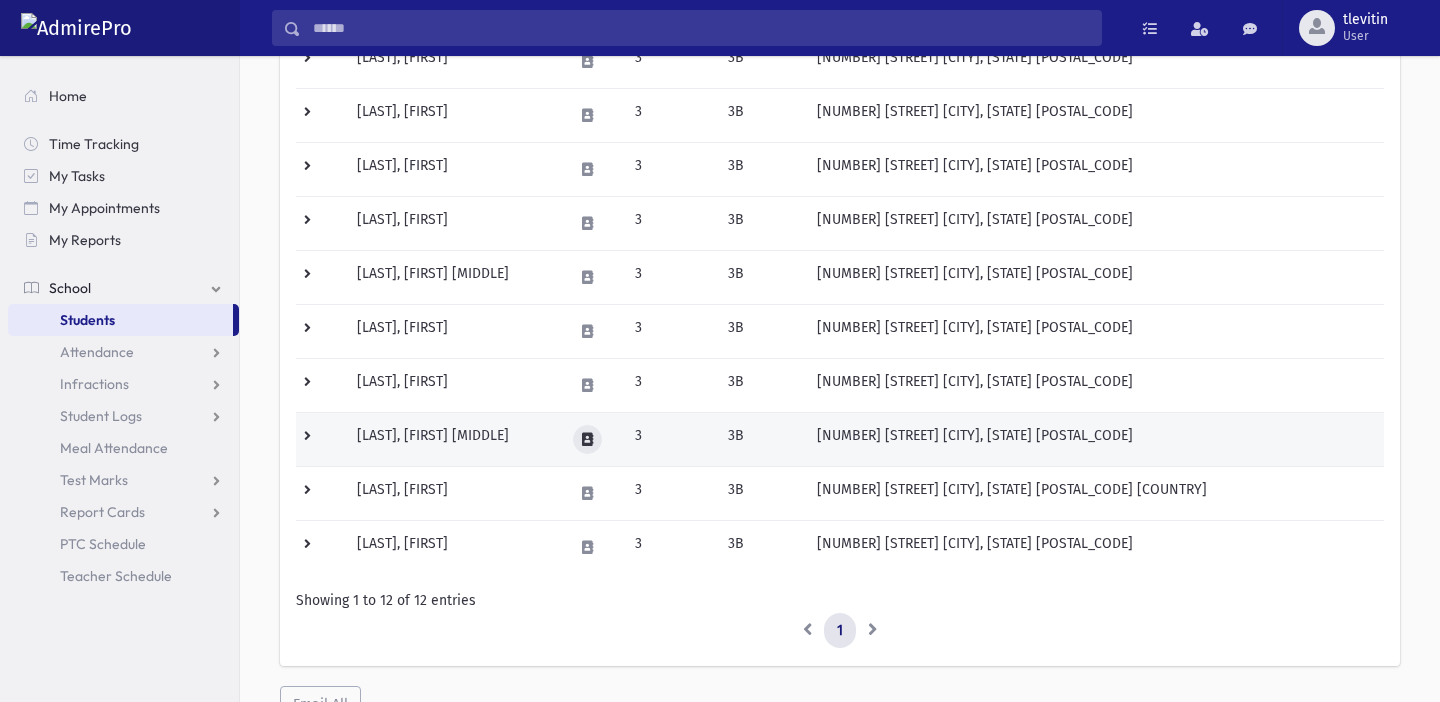 click at bounding box center [587, 439] 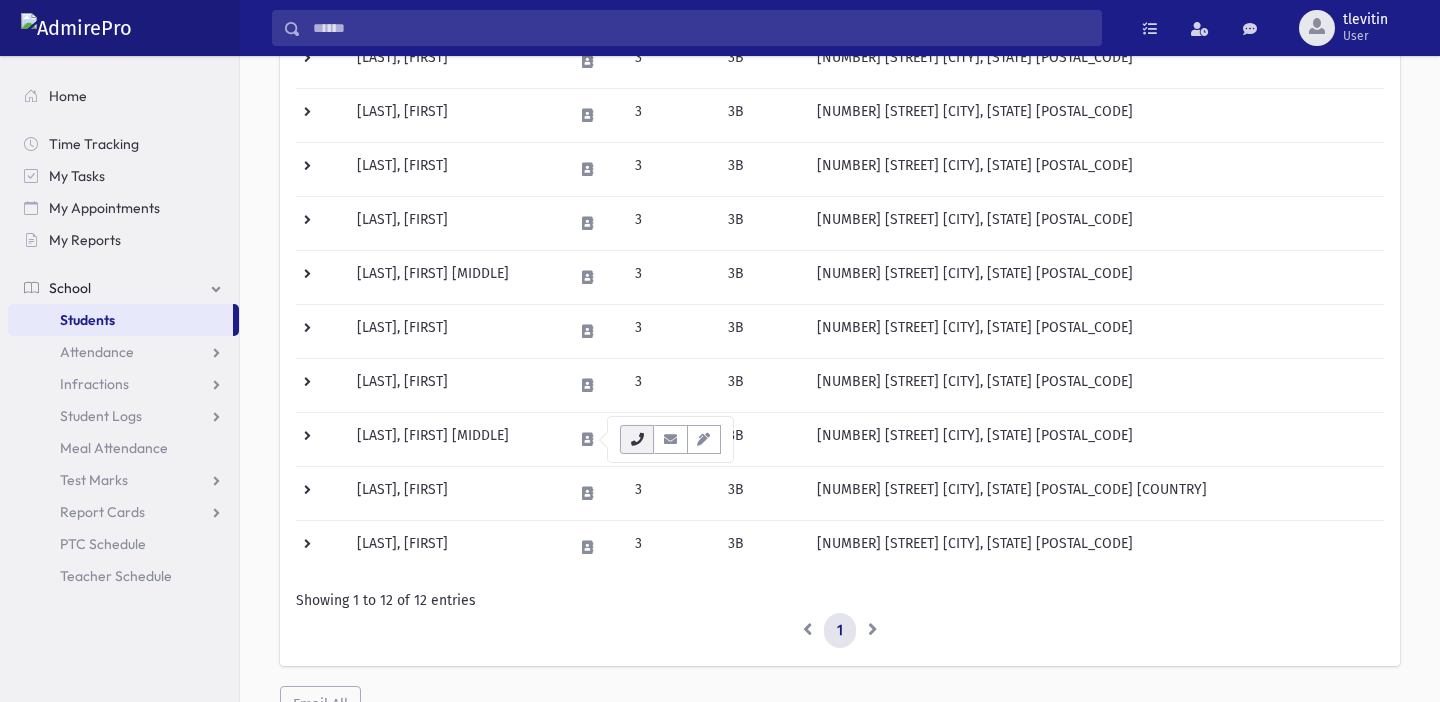 click at bounding box center [637, 439] 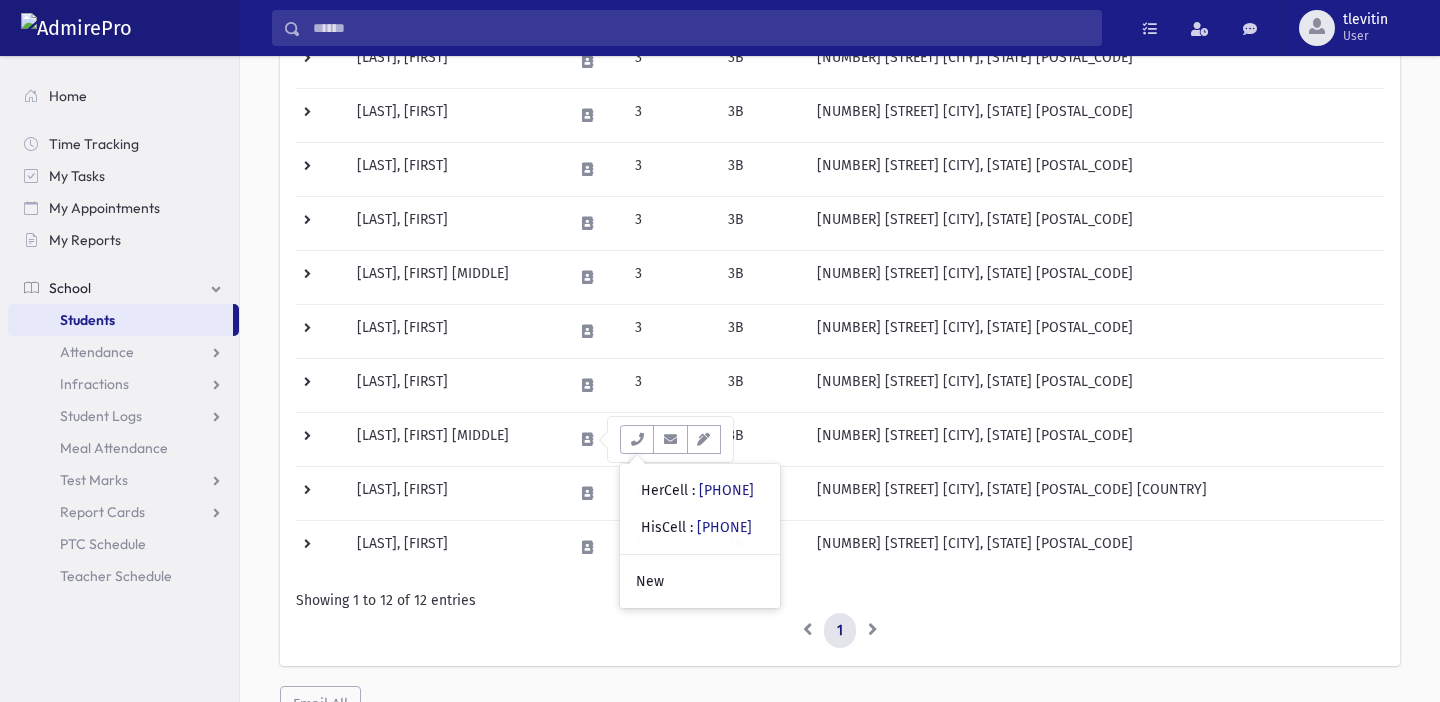 click on "1" at bounding box center [840, 631] 